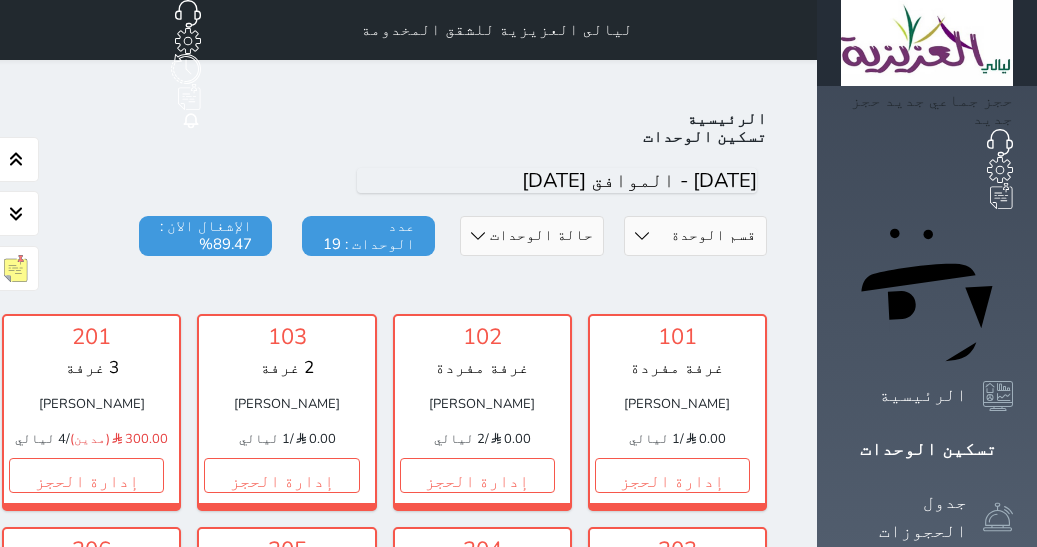 scroll, scrollTop: 0, scrollLeft: 0, axis: both 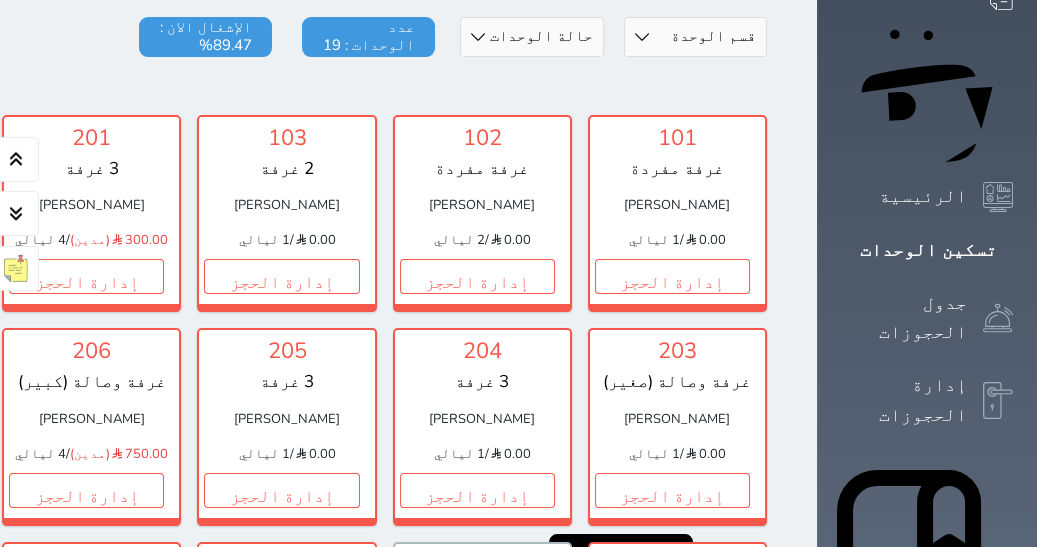 click on "حجز" at bounding box center [-109, 276] 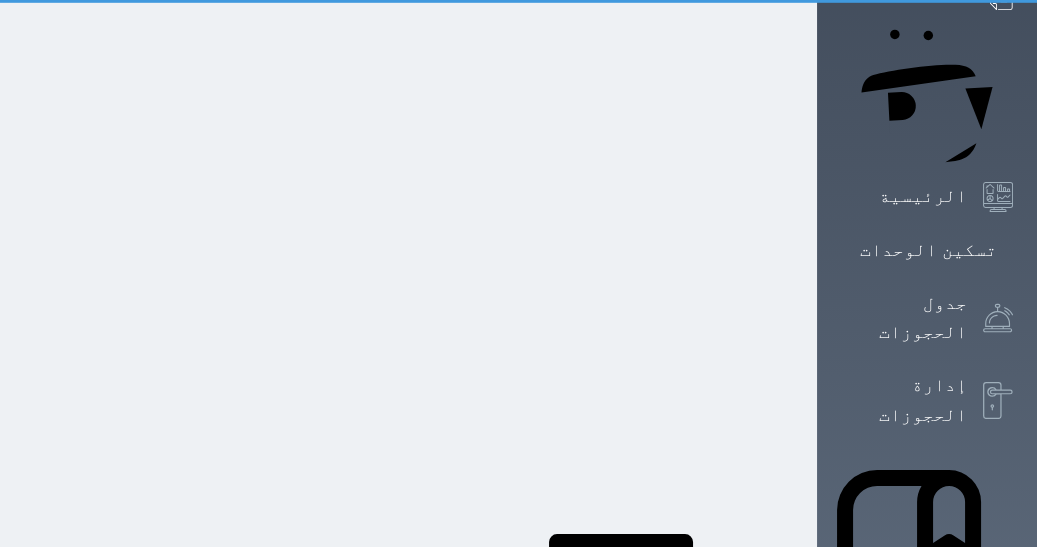 scroll, scrollTop: 0, scrollLeft: 0, axis: both 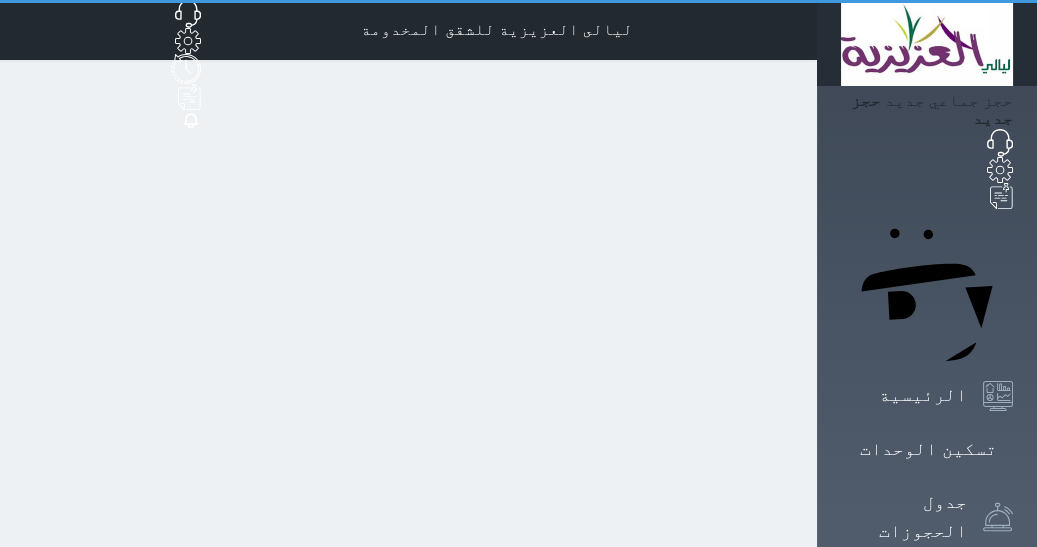 select on "1" 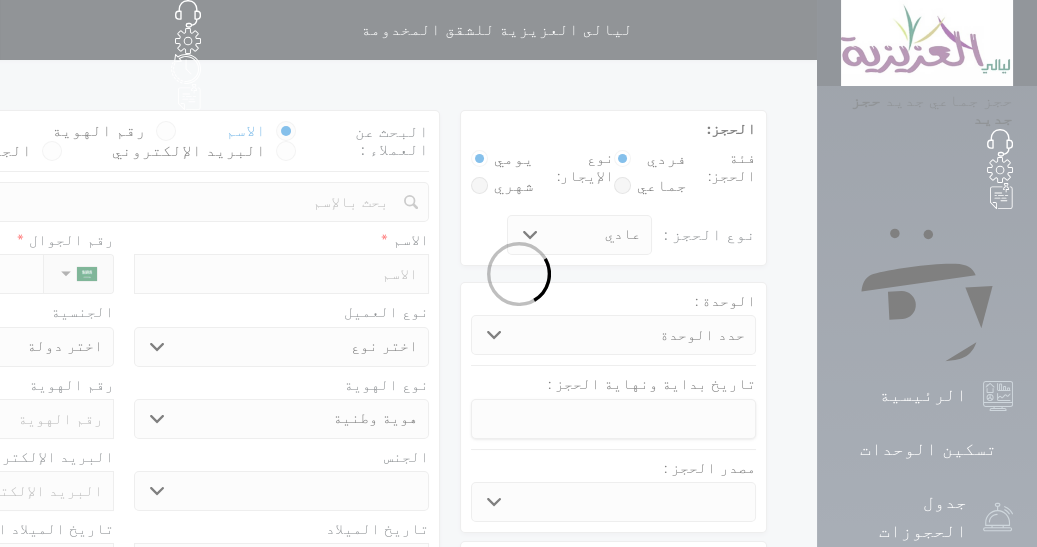 select 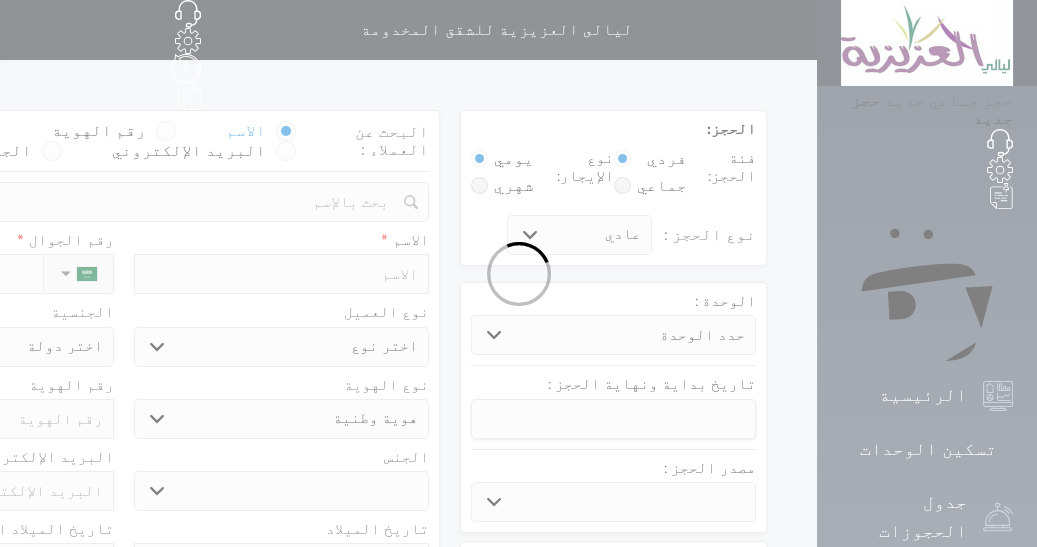 select 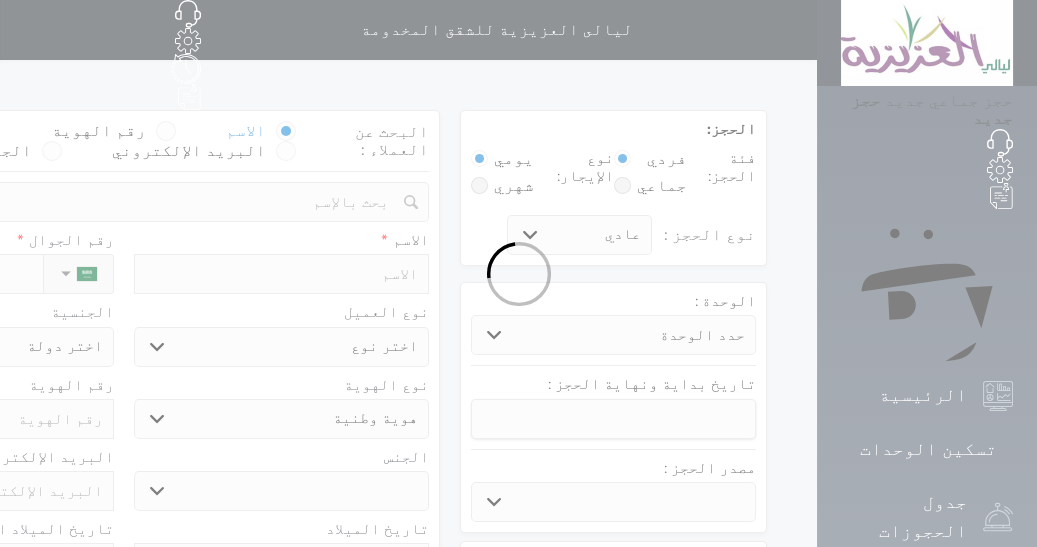 select 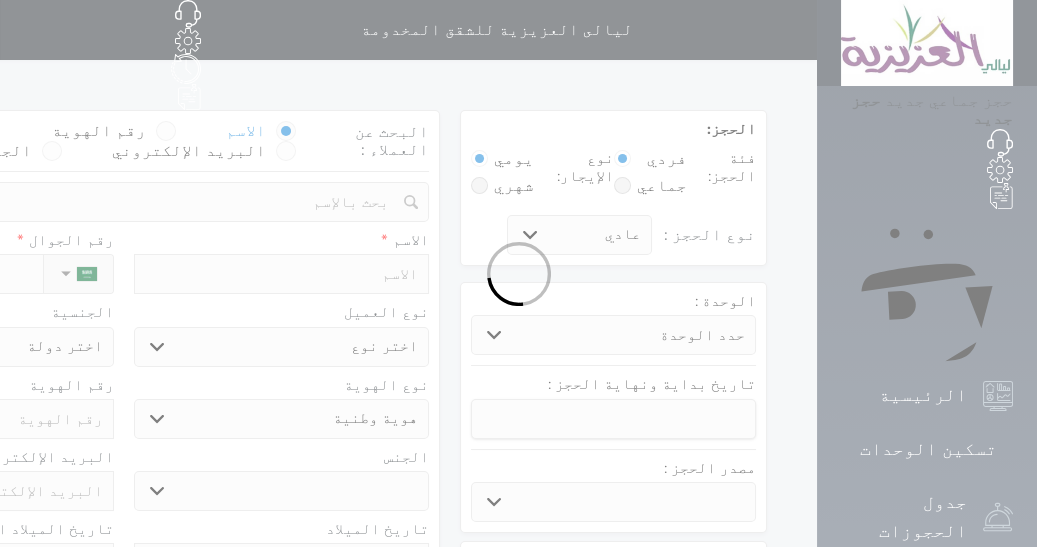 select 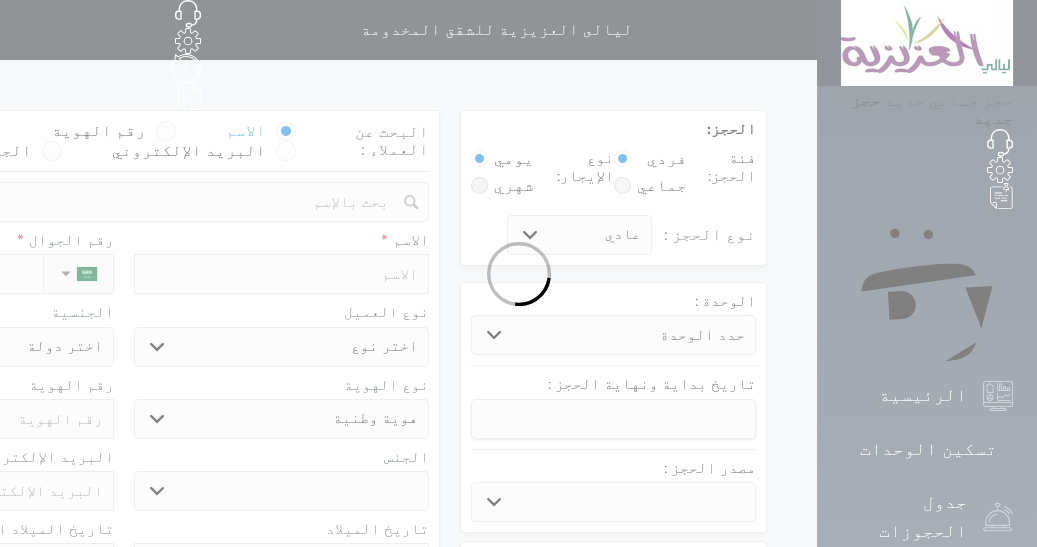 select 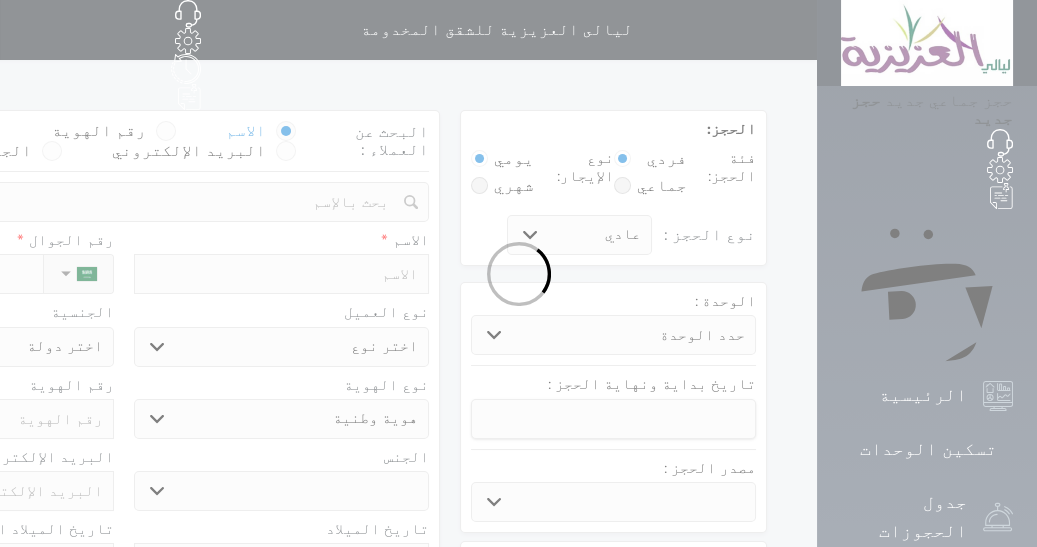 select 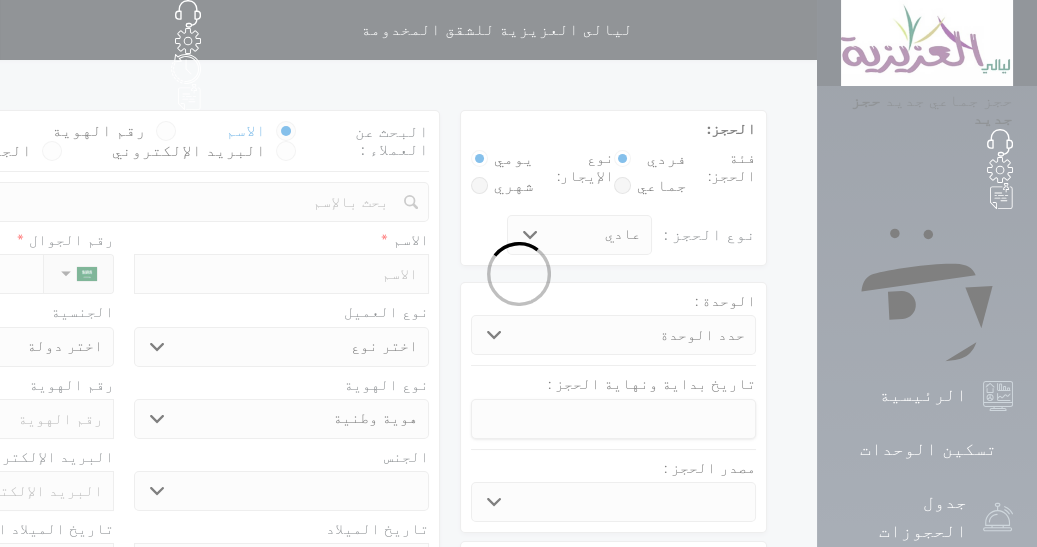 select 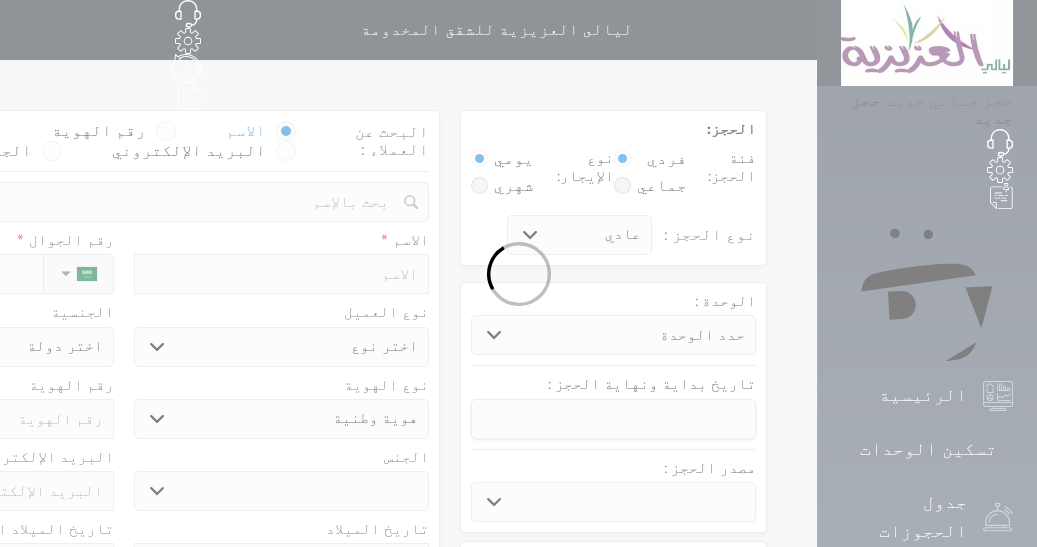 select 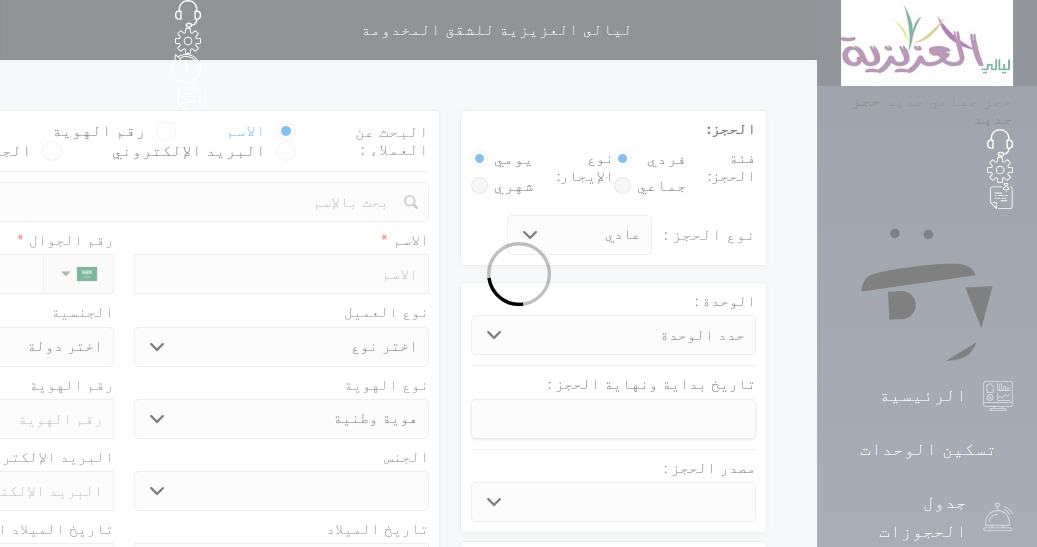 select 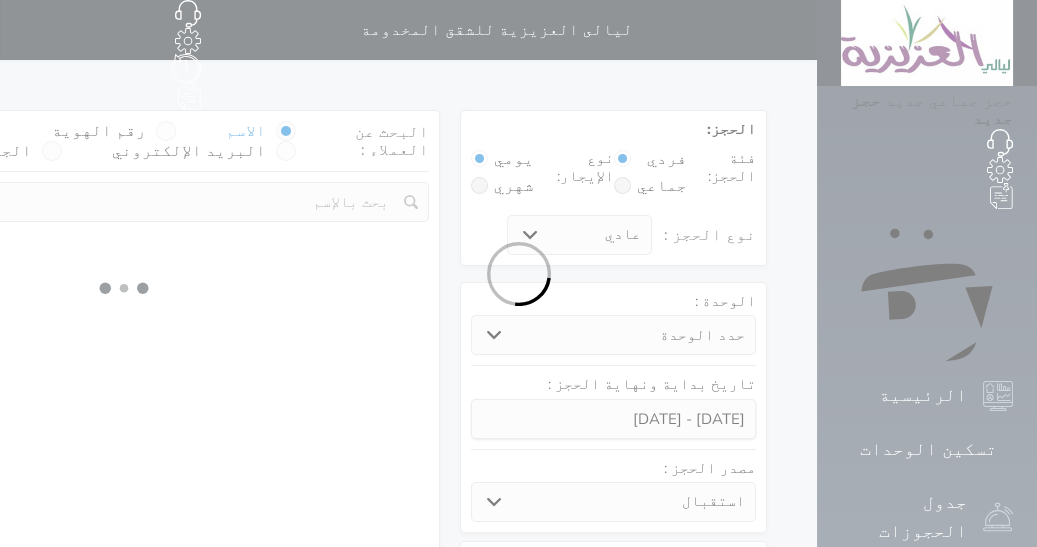 select 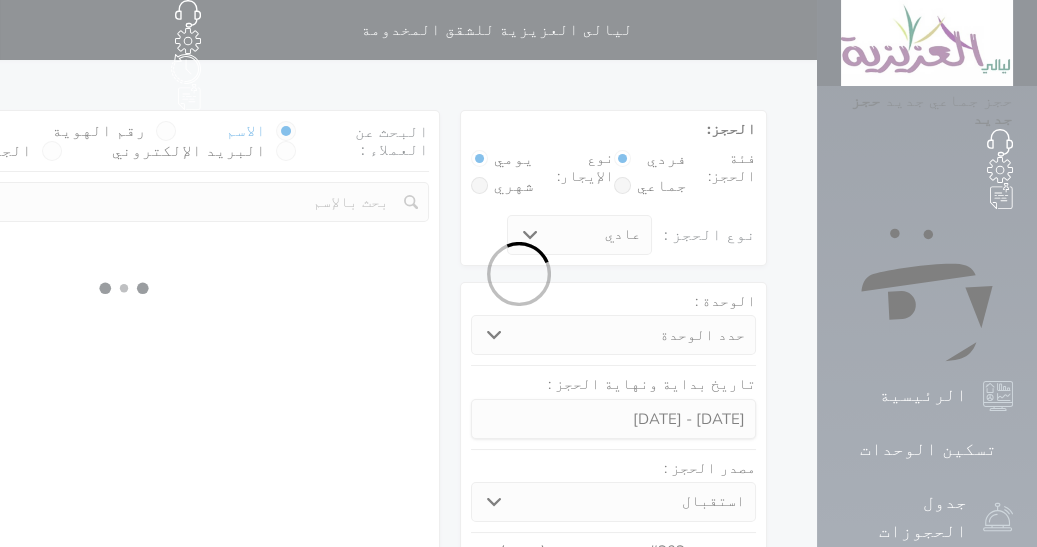 select on "1" 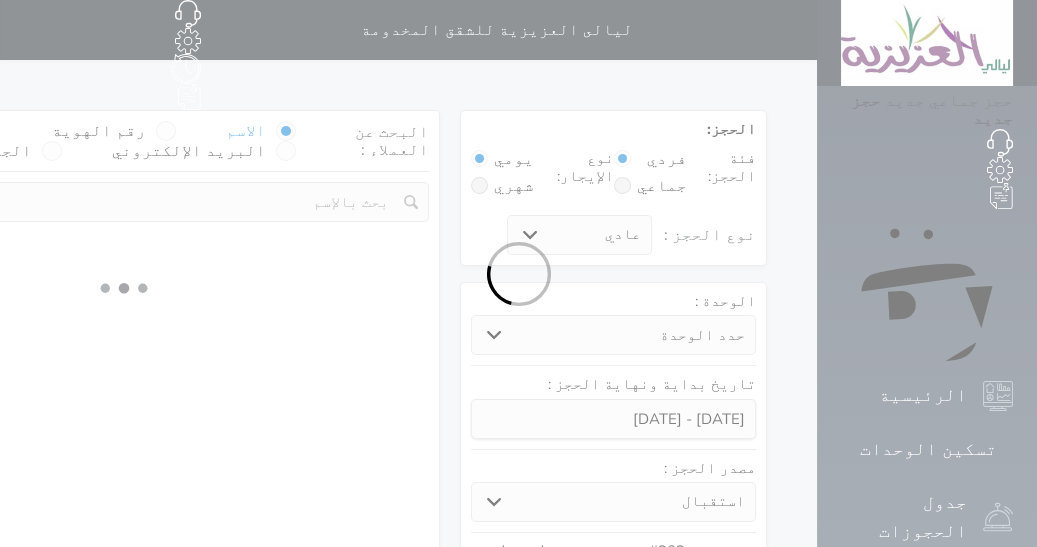 select on "113" 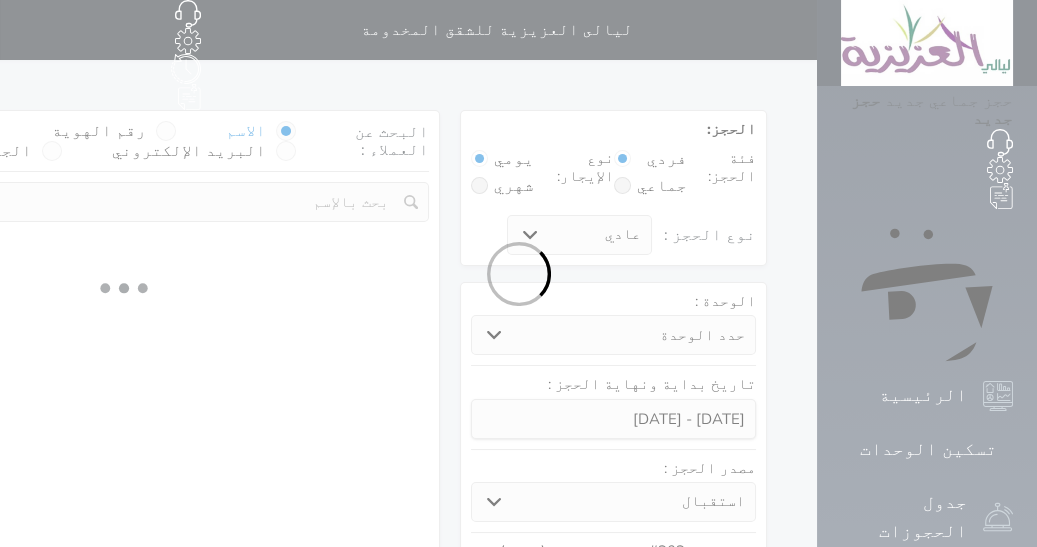 select on "1" 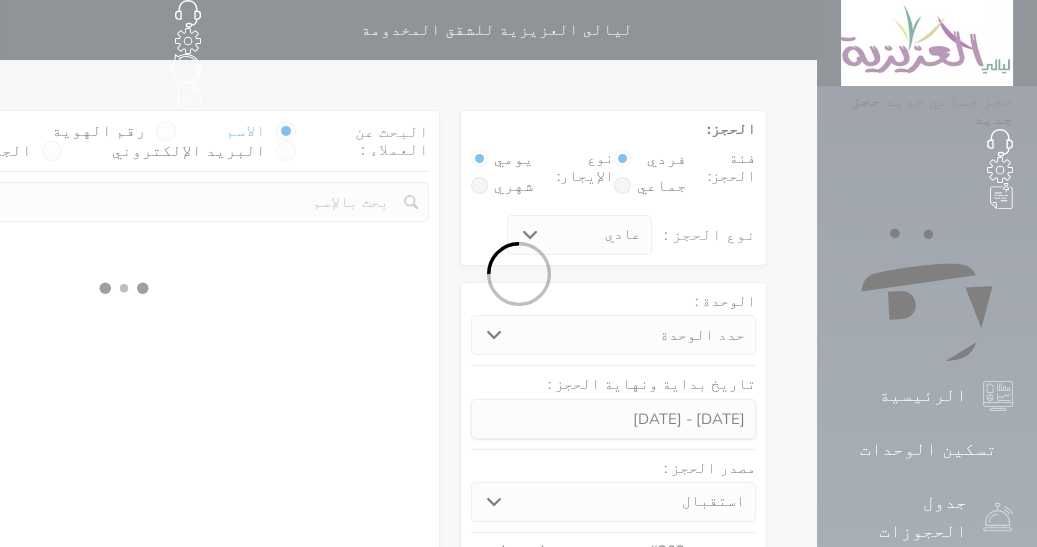 select 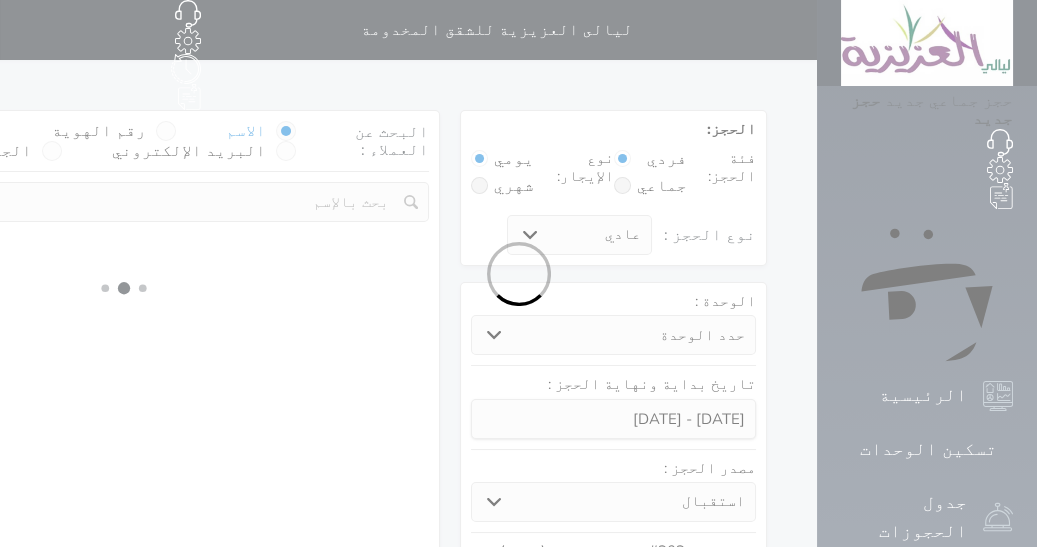 select on "7" 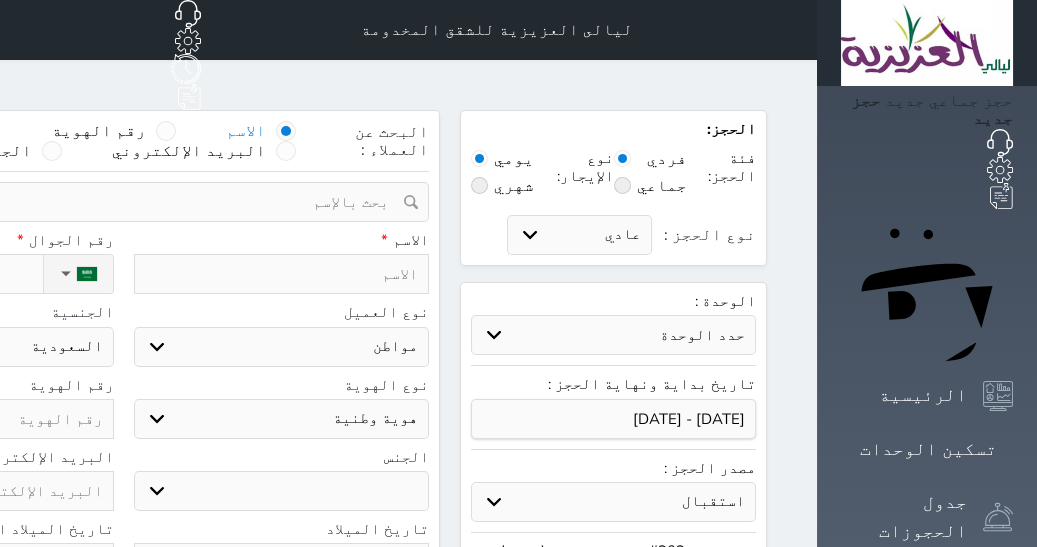 click on "ذكر   انثى" at bounding box center (282, 491) 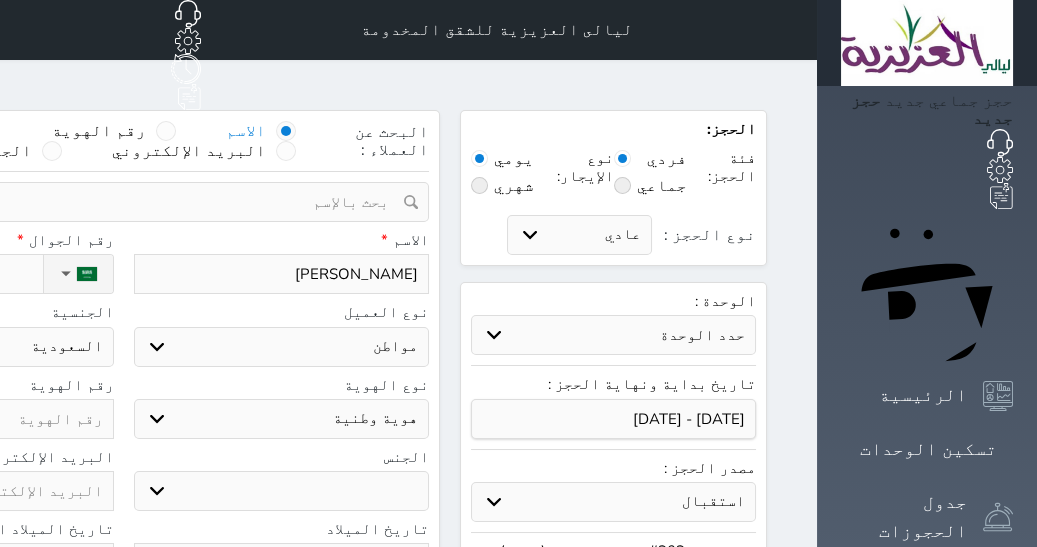 type on "[PERSON_NAME]" 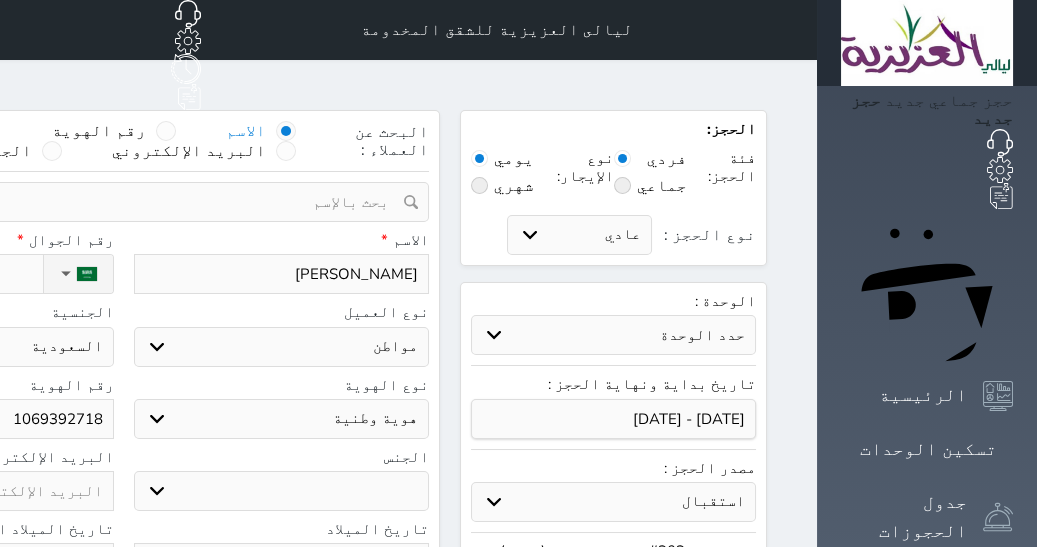 type on "1069392718" 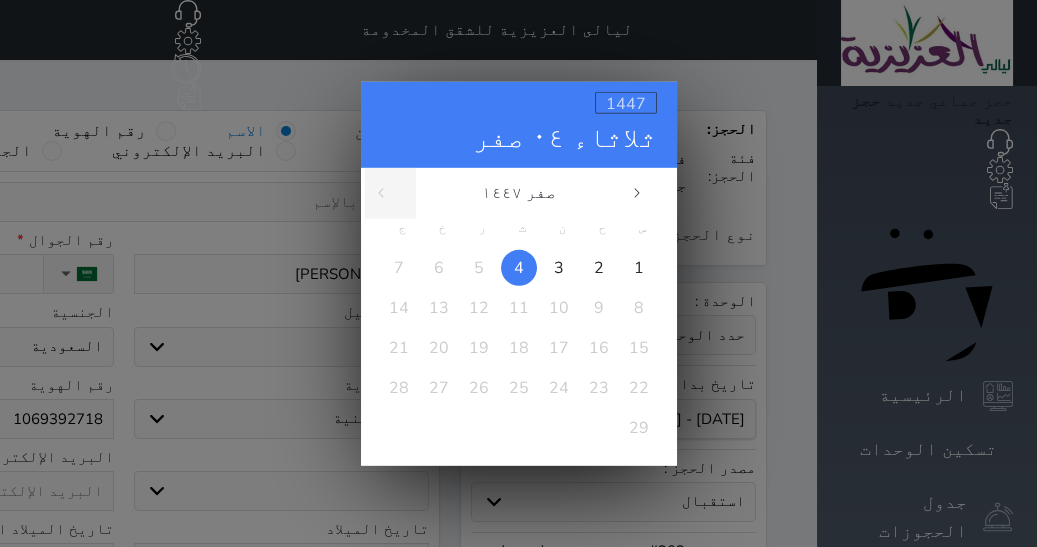 click on "1447" at bounding box center [626, 103] 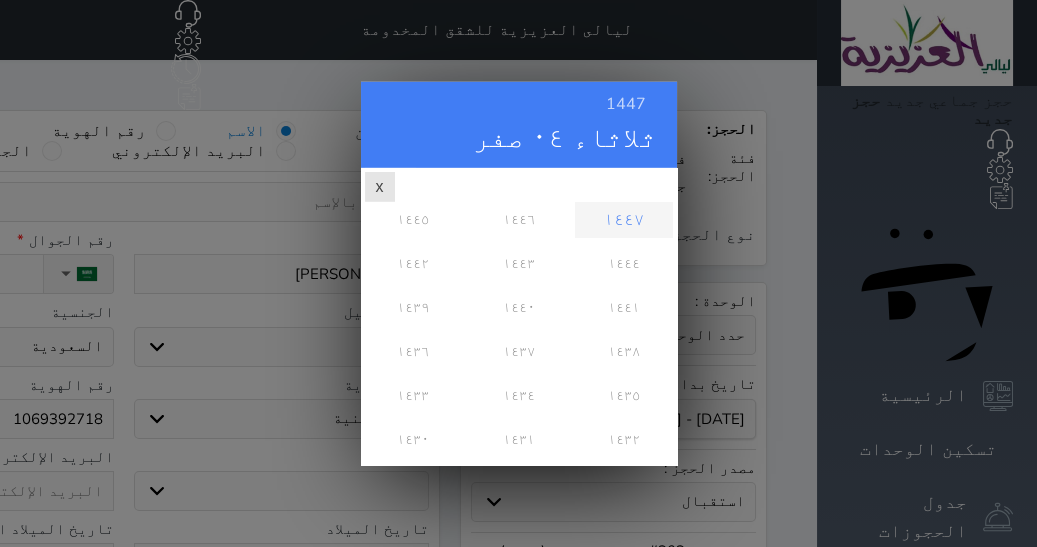 scroll, scrollTop: 0, scrollLeft: 0, axis: both 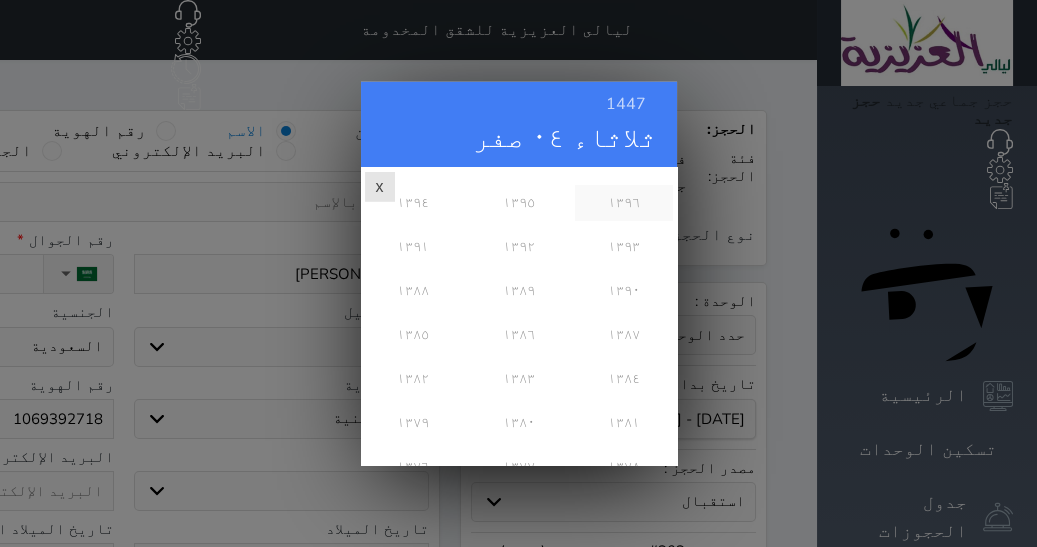 click on "١٣٩٦" at bounding box center (623, 202) 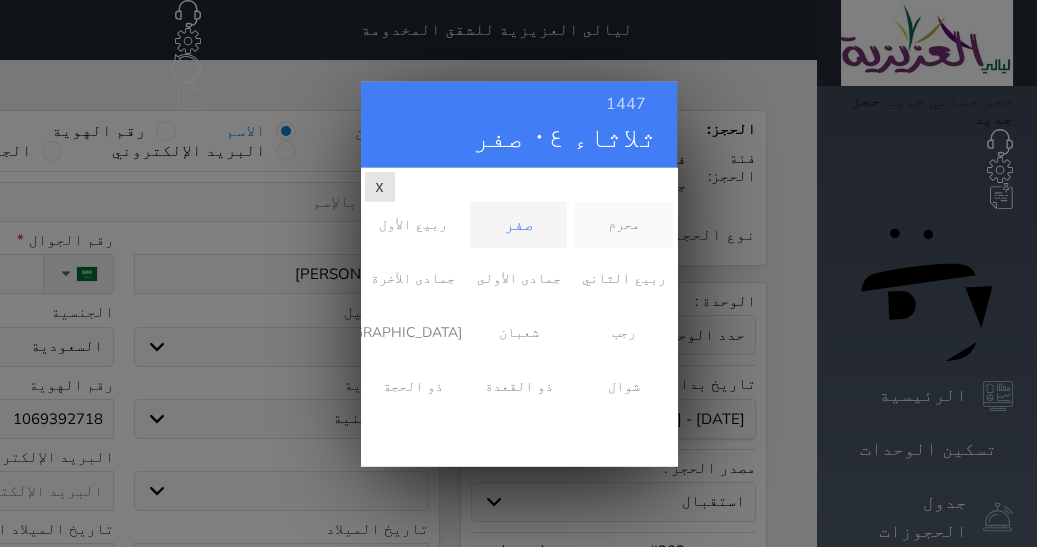 click on "محرم" at bounding box center [623, 224] 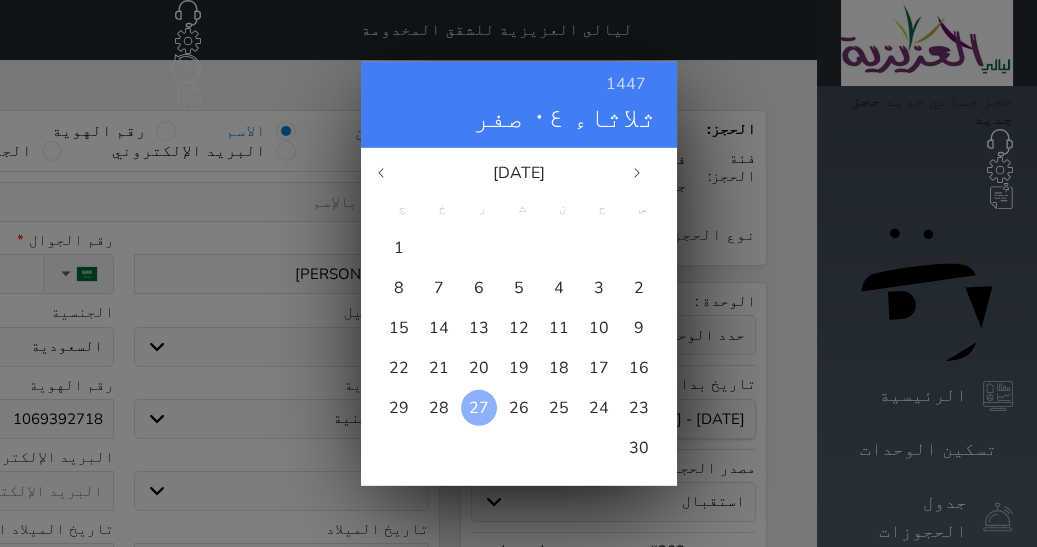 click on "27" at bounding box center [479, 407] 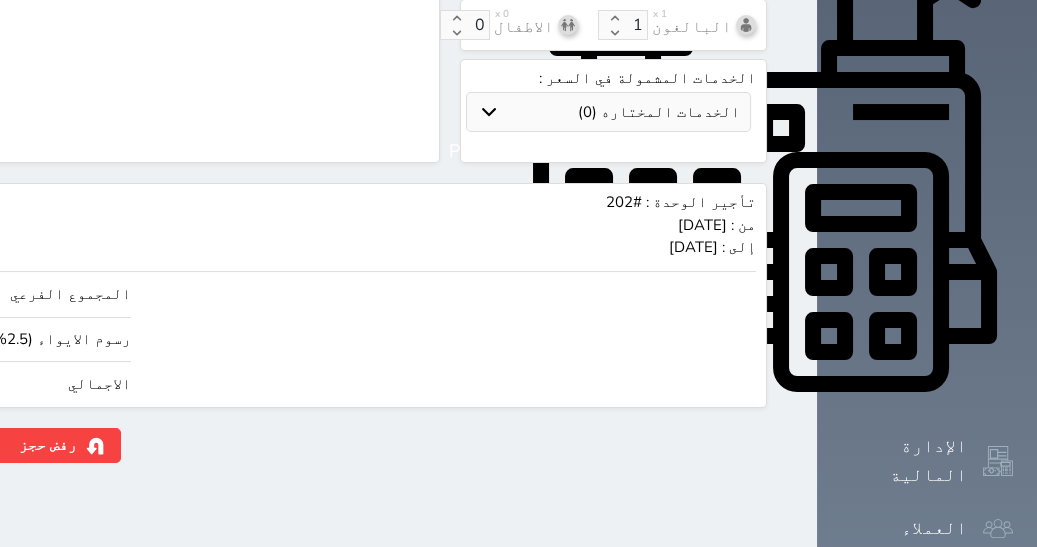 scroll, scrollTop: 719, scrollLeft: 0, axis: vertical 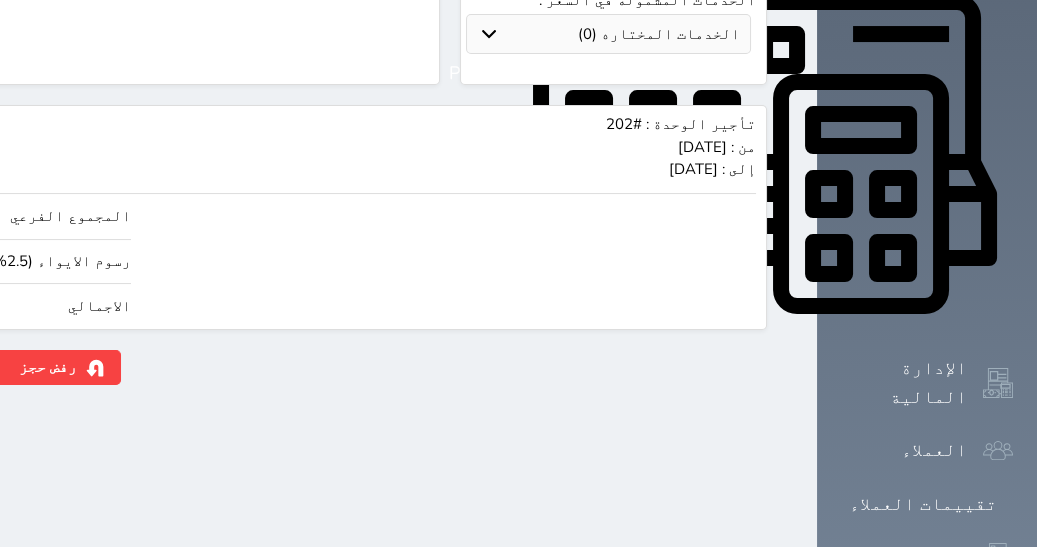 click on "190.00" at bounding box center [-117, 306] 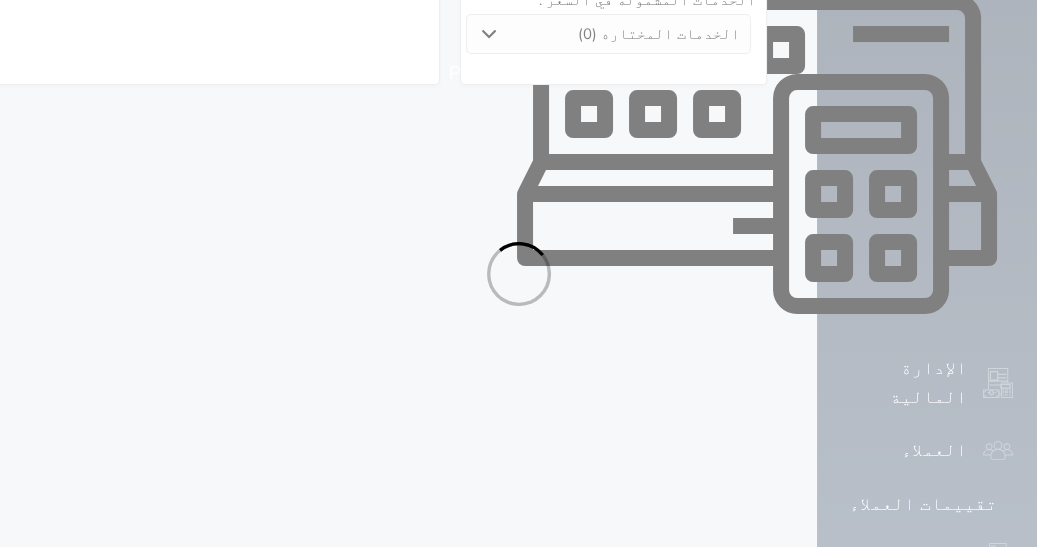 select on "1" 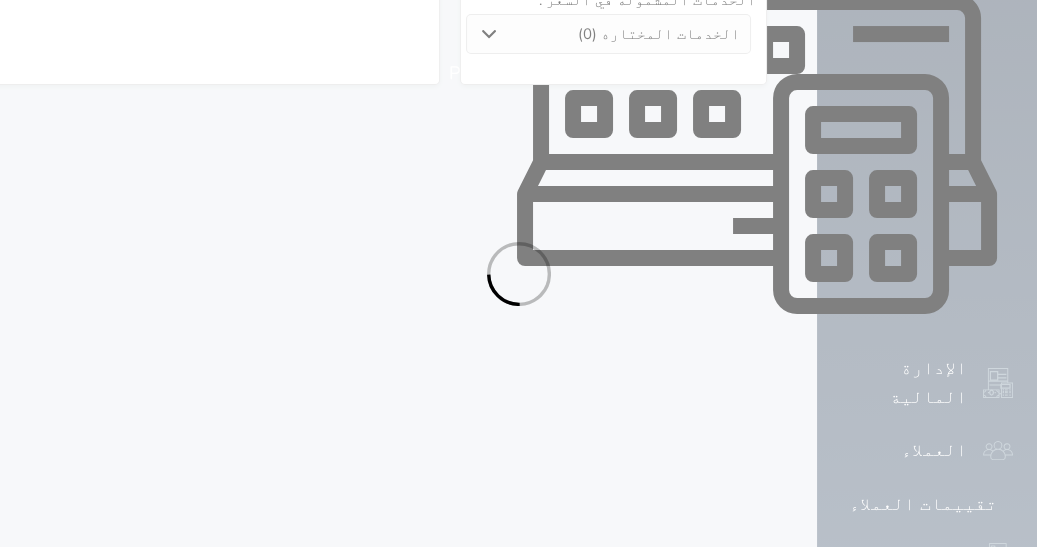 select on "113" 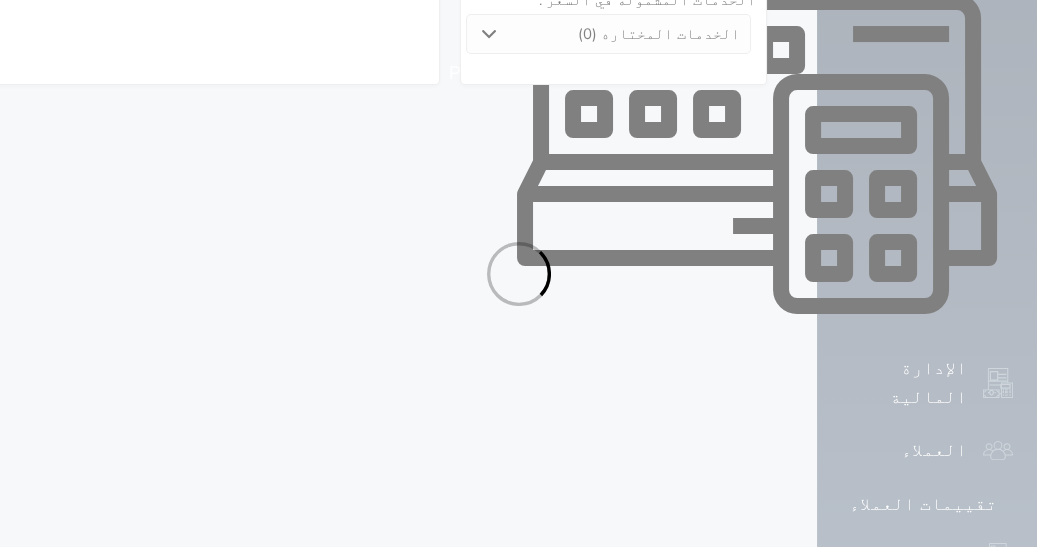 select on "1" 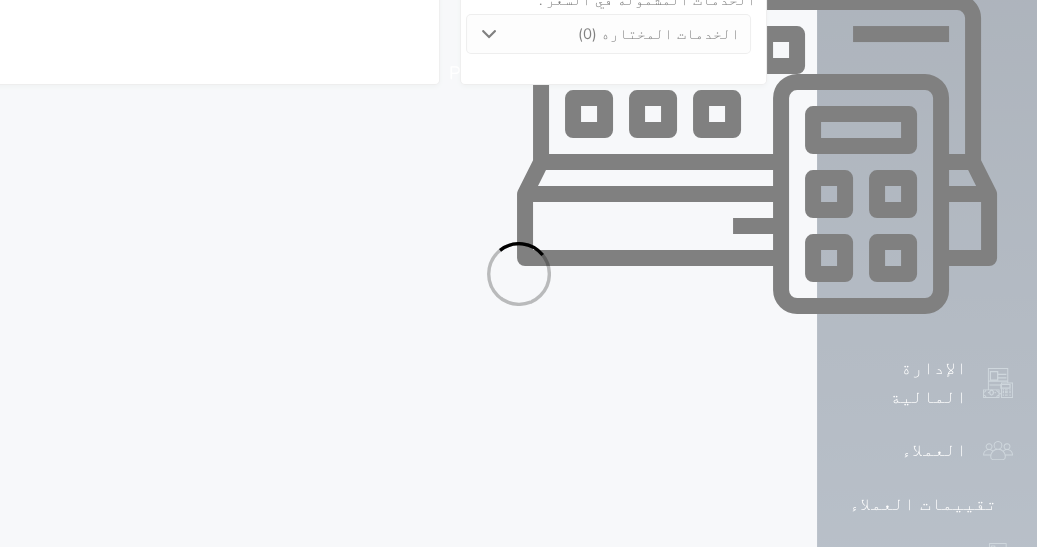 select on "7" 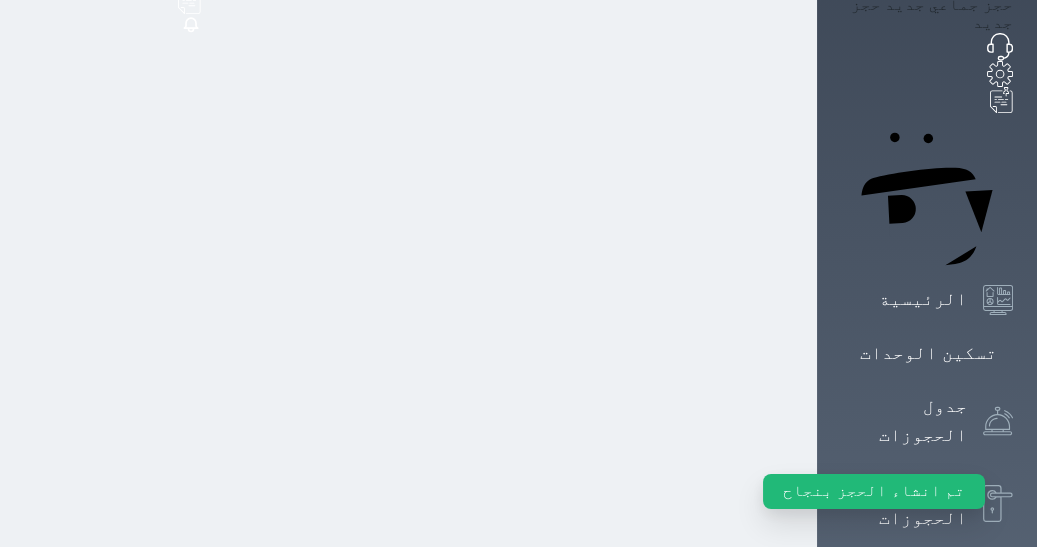 scroll, scrollTop: 0, scrollLeft: 0, axis: both 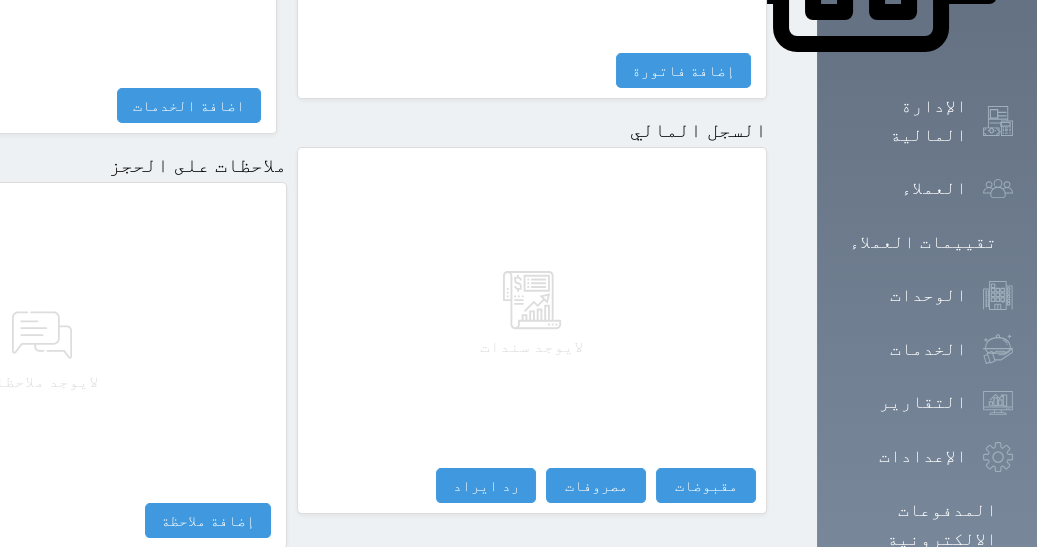 drag, startPoint x: 545, startPoint y: 464, endPoint x: 542, endPoint y: 363, distance: 101.04455 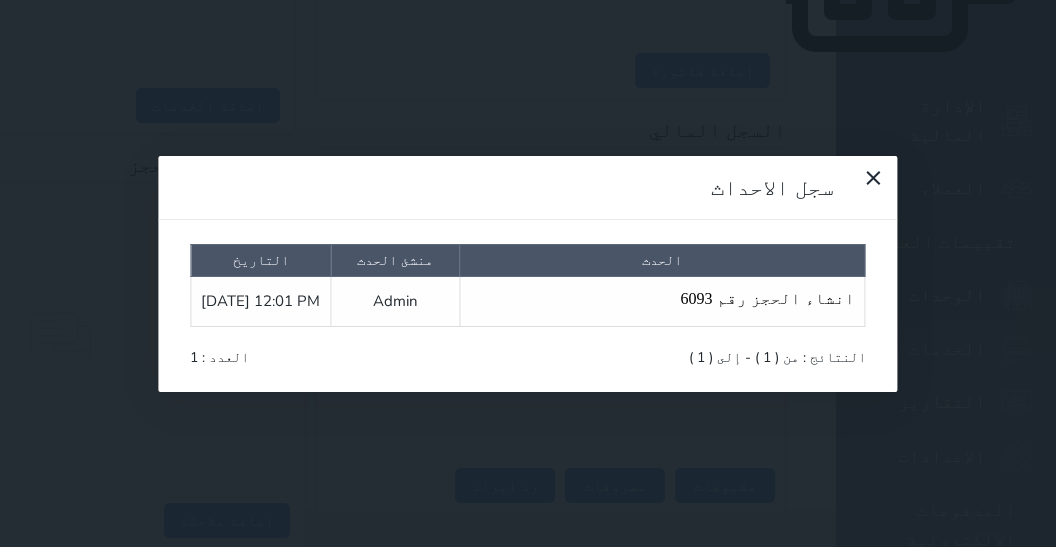 click on "سجل الاحداث                 الحدث   منشئ الحدث   التاريخ     انشاء الحجز رقم  6093     Admin   2025-07-29 12:01 PM     النتائج  : من ( 1 ) - إلى  ( 1 )   العدد  : 1" at bounding box center (528, 273) 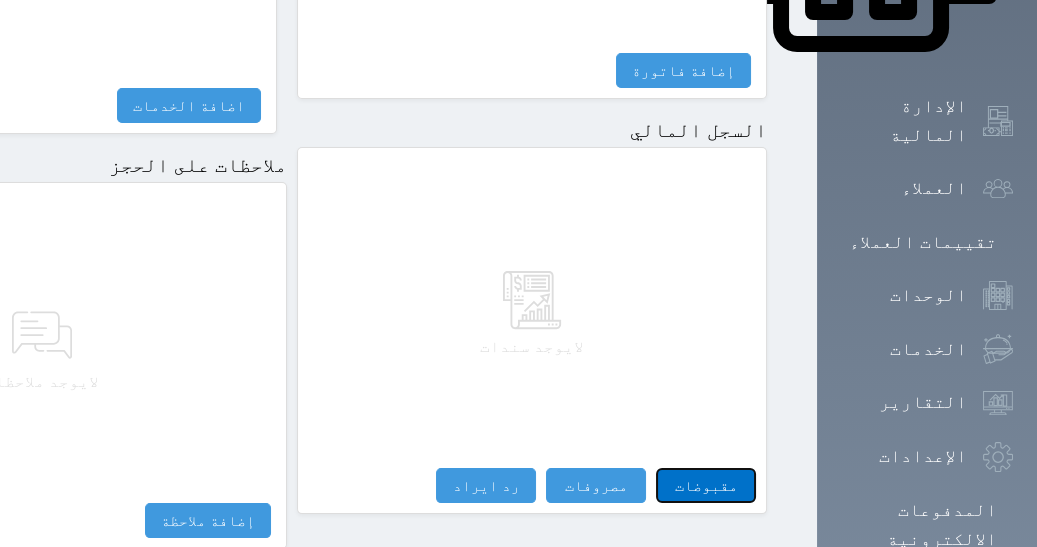 click on "مقبوضات" at bounding box center [706, 485] 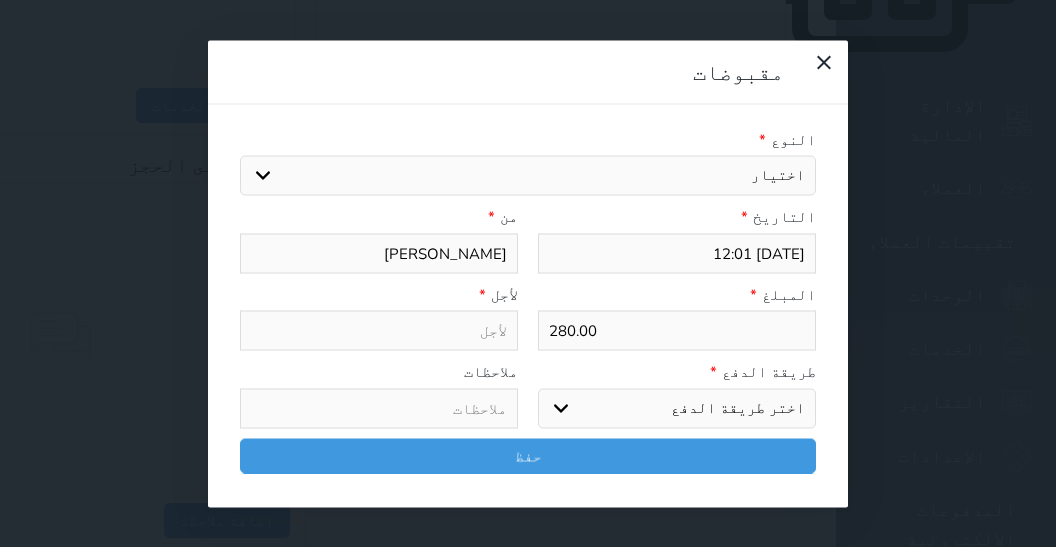 select 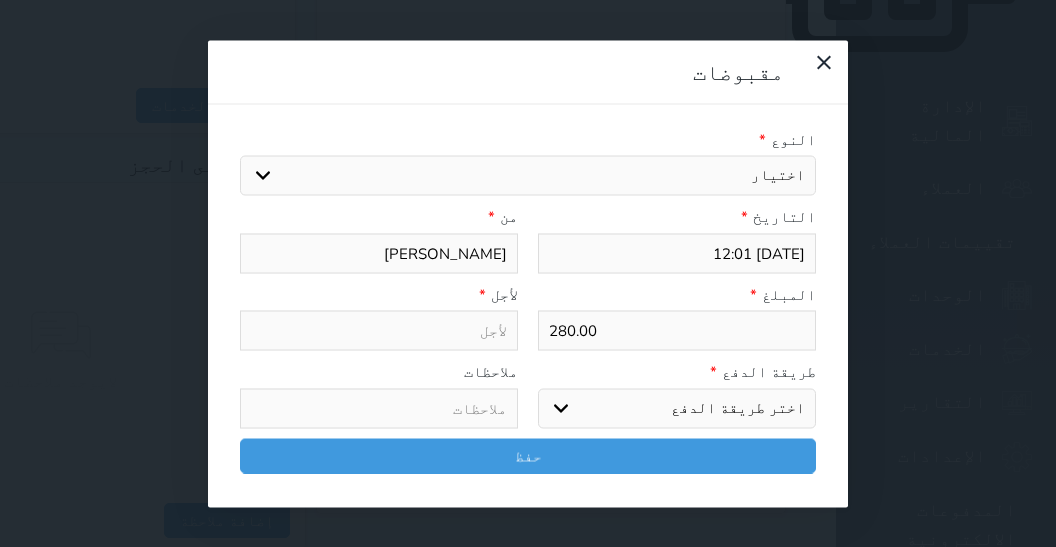 select 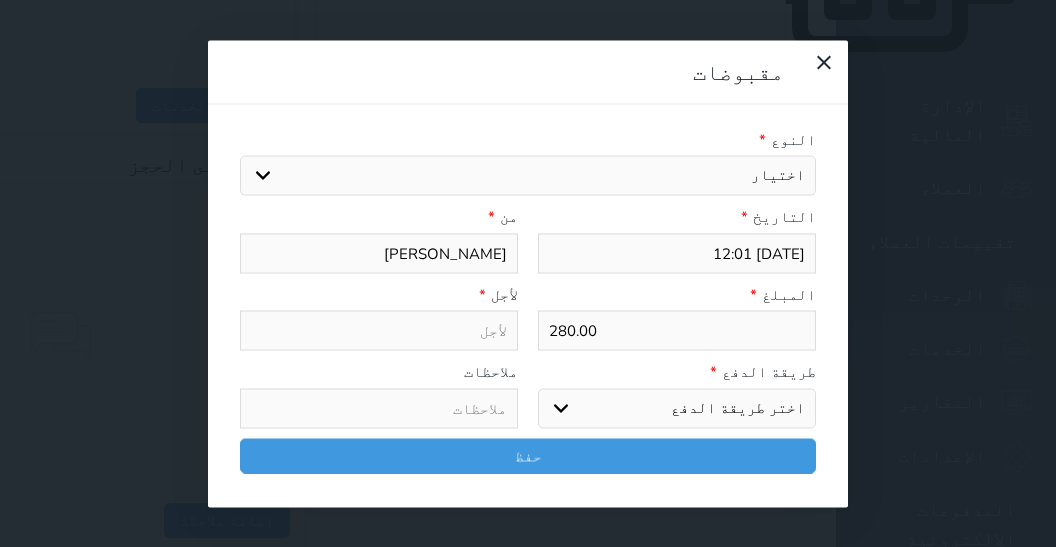 click on "اختر طريقة الدفع   دفع نقدى   تحويل بنكى   مدى   بطاقة ائتمان   آجل" at bounding box center (677, 408) 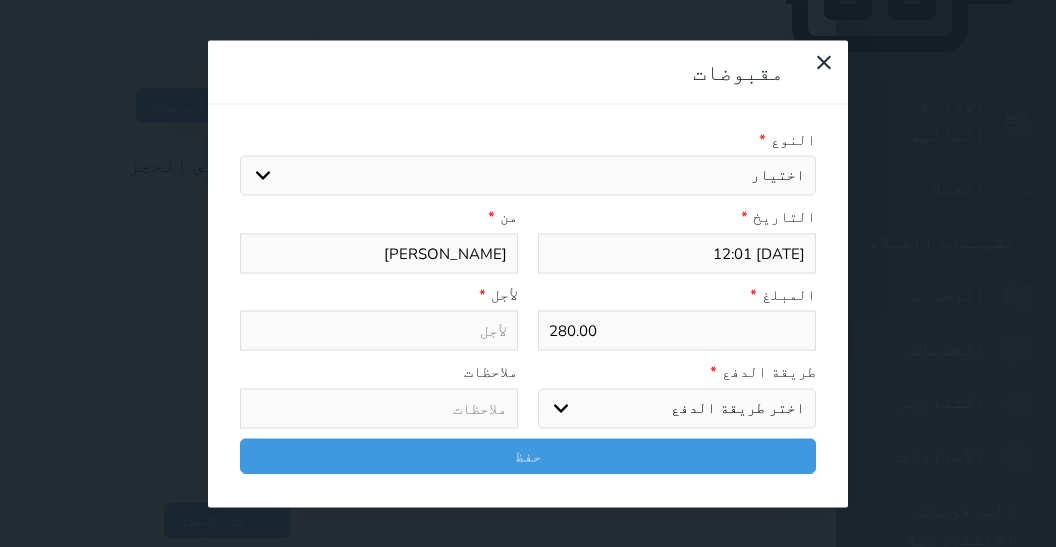 select on "mada" 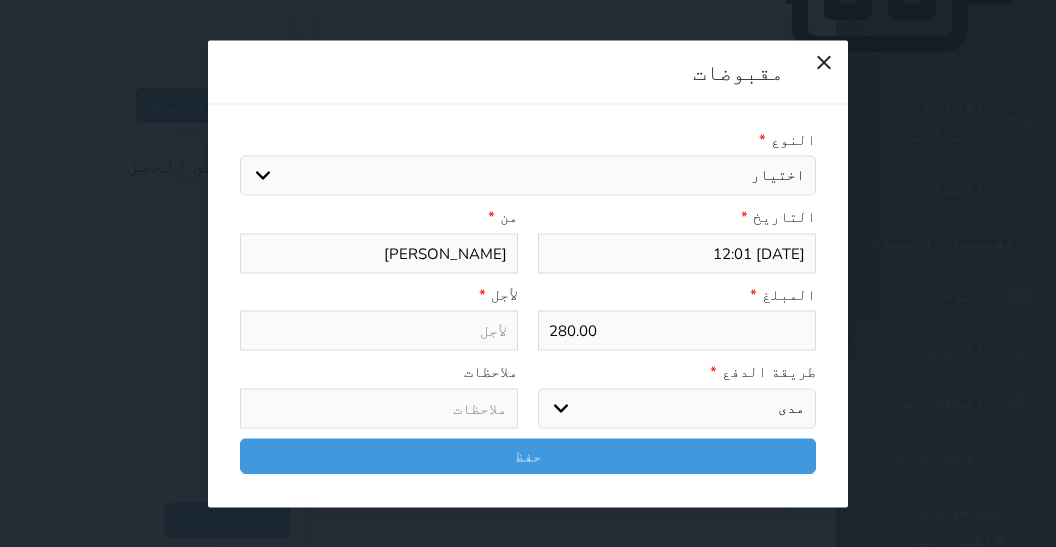 click on "مدى" at bounding box center (0, 0) 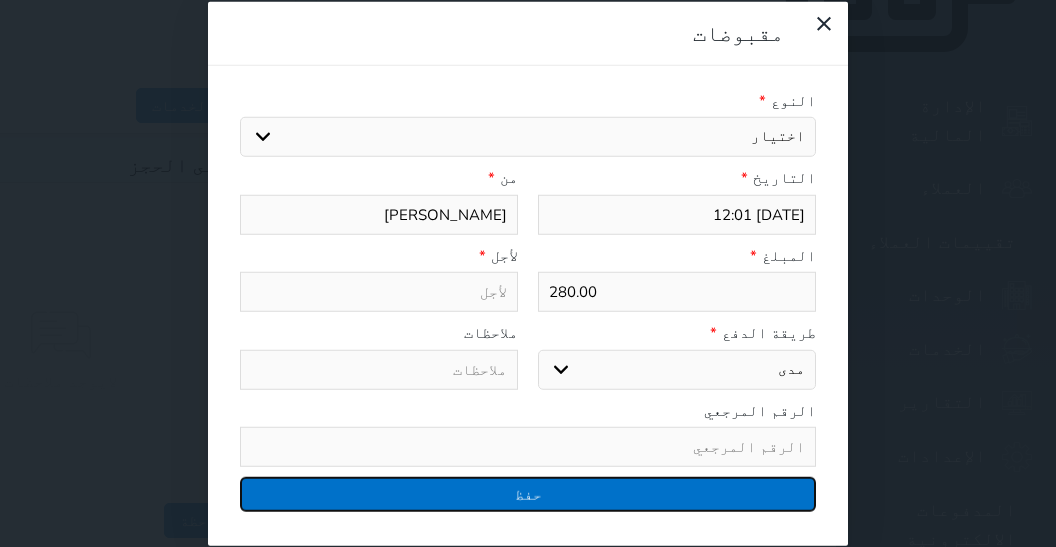 click on "حفظ" at bounding box center (528, 494) 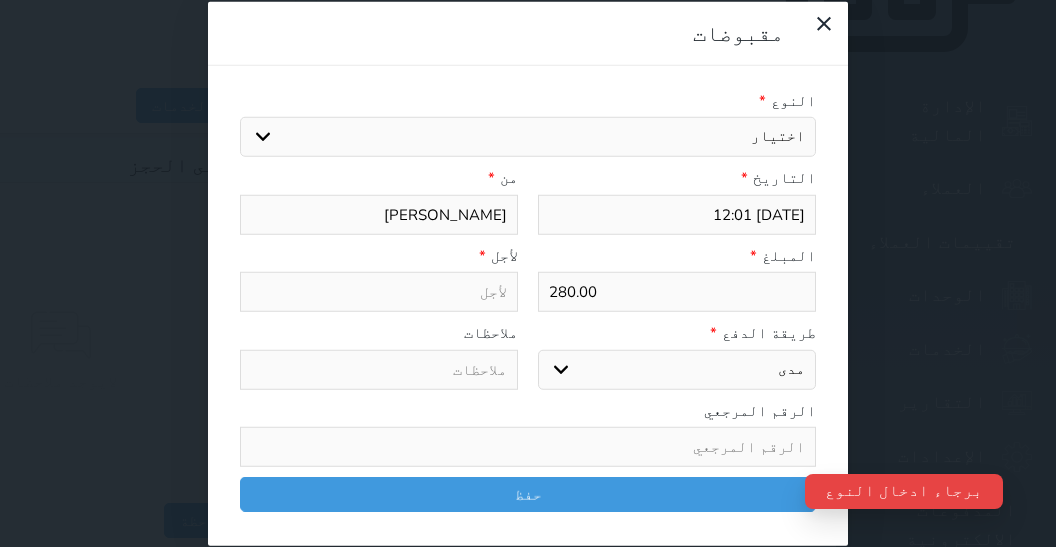 click on "اختيار   مقبوضات عامة قيمة إيجار فواتير تامين عربون لا ينطبق آخر مغسلة واي فاي - الإنترنت مواقف السيارات طعام الأغذية والمشروبات مشروبات المشروبات الباردة المشروبات الساخنة الإفطار غداء عشاء مخبز و كعك حمام سباحة الصالة الرياضية سبا و خدمات الجمال اختيار وإسقاط (خدمات النقل) ميني بار كابل - تلفزيون سرير إضافي تصفيف الشعر التسوق خدمات الجولات السياحية المنظمة خدمات الدليل السياحي" at bounding box center [528, 137] 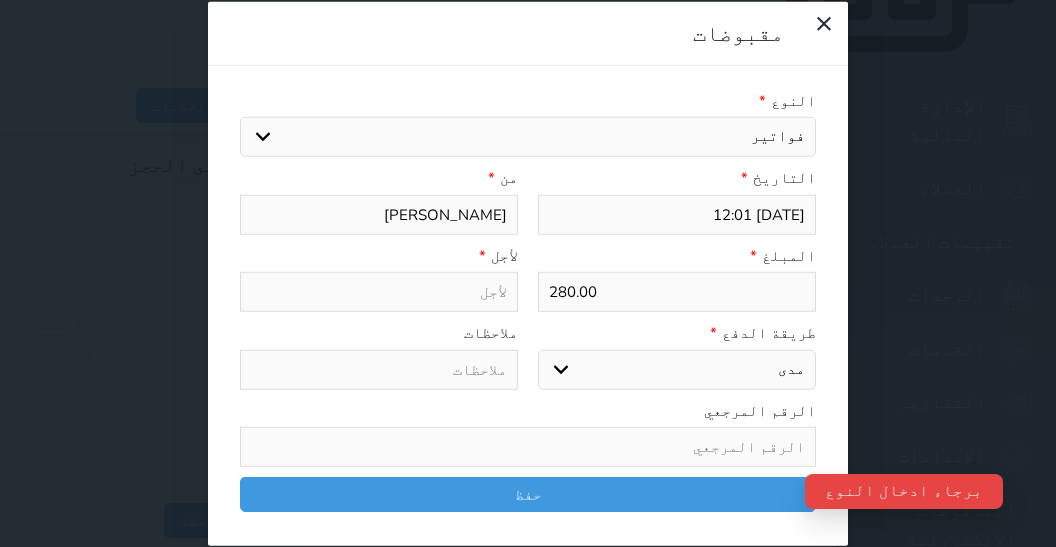 click on "فواتير" at bounding box center [0, 0] 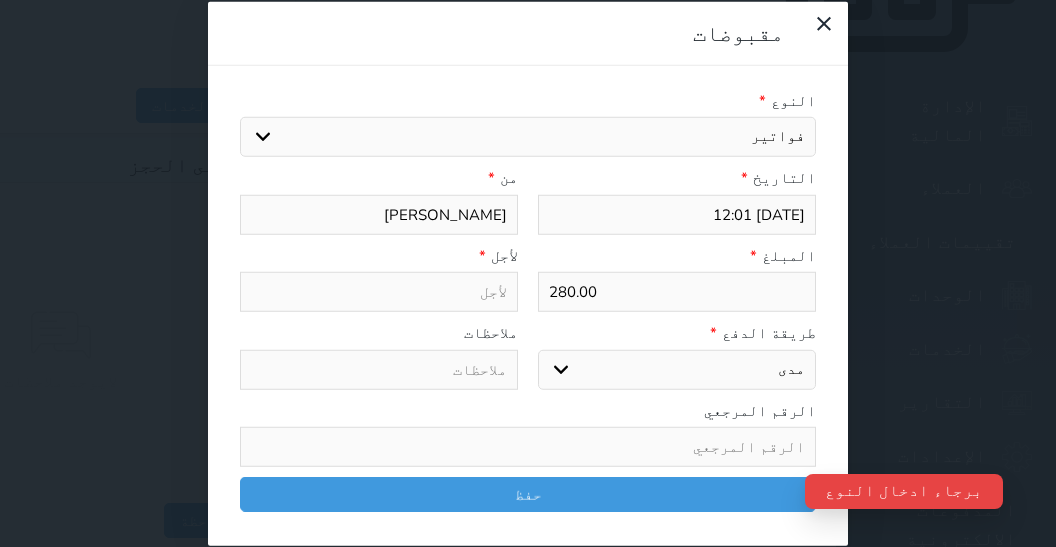 type on "فواتير - الوحدة - 202" 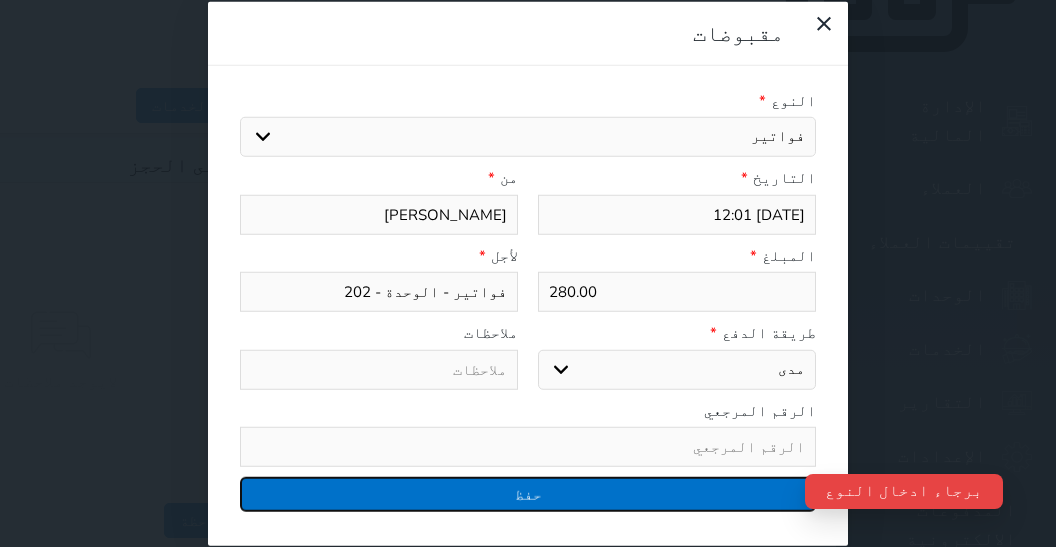 click on "حفظ" at bounding box center [528, 494] 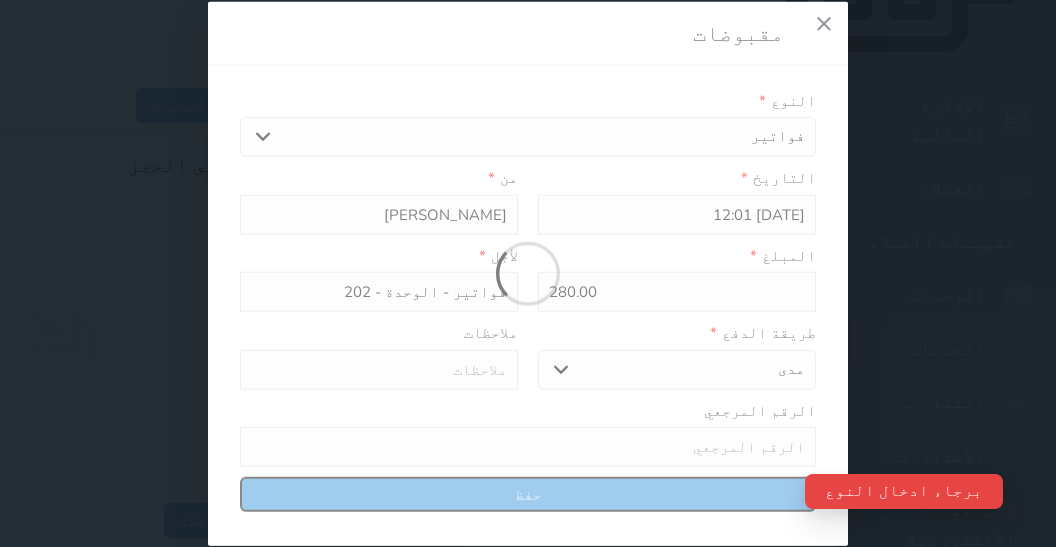 select 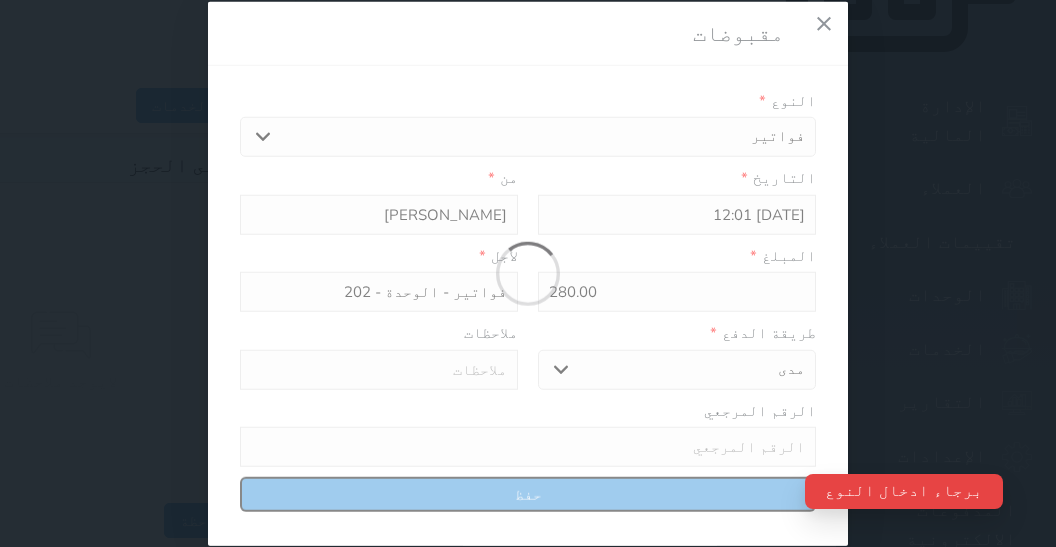type 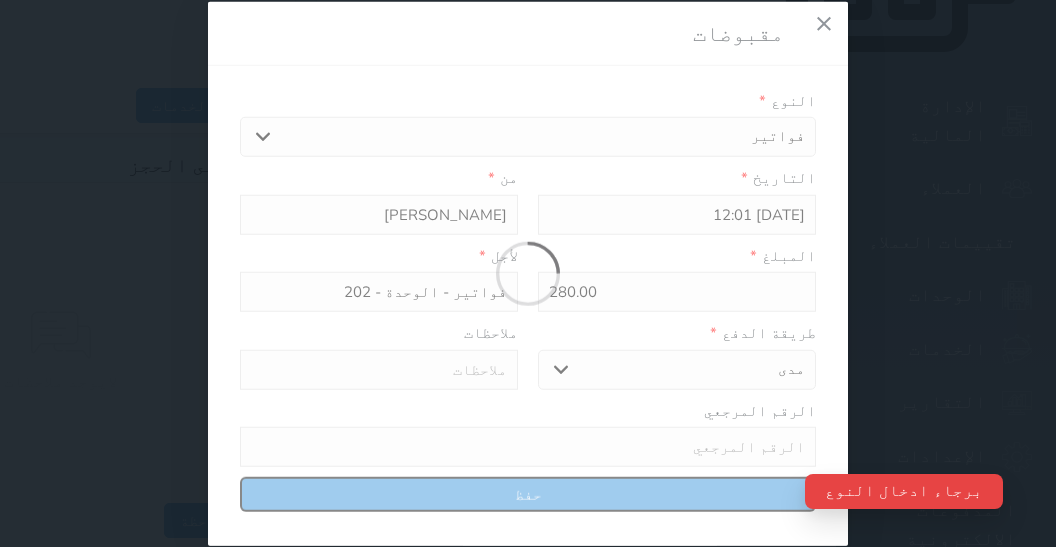 type on "0" 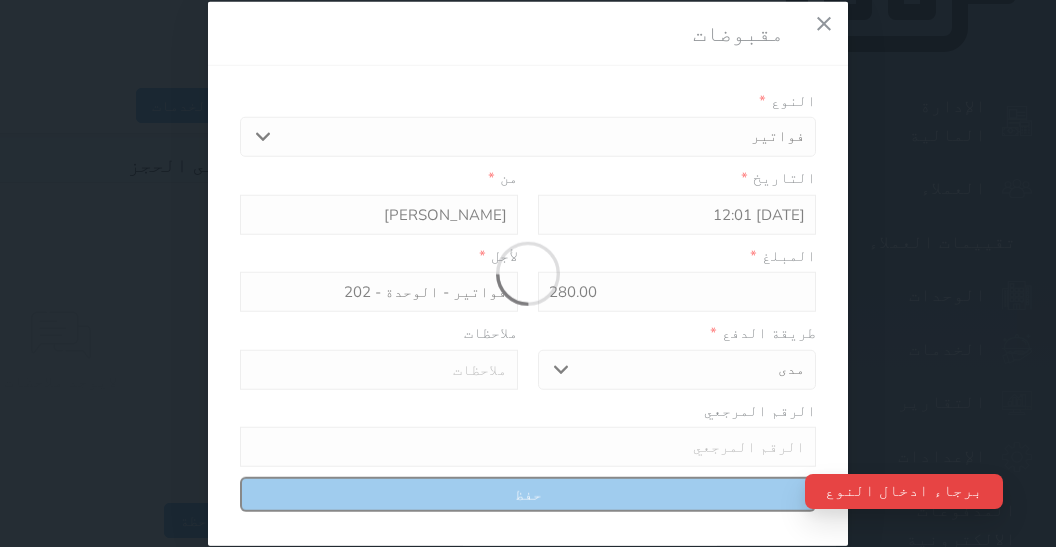 select 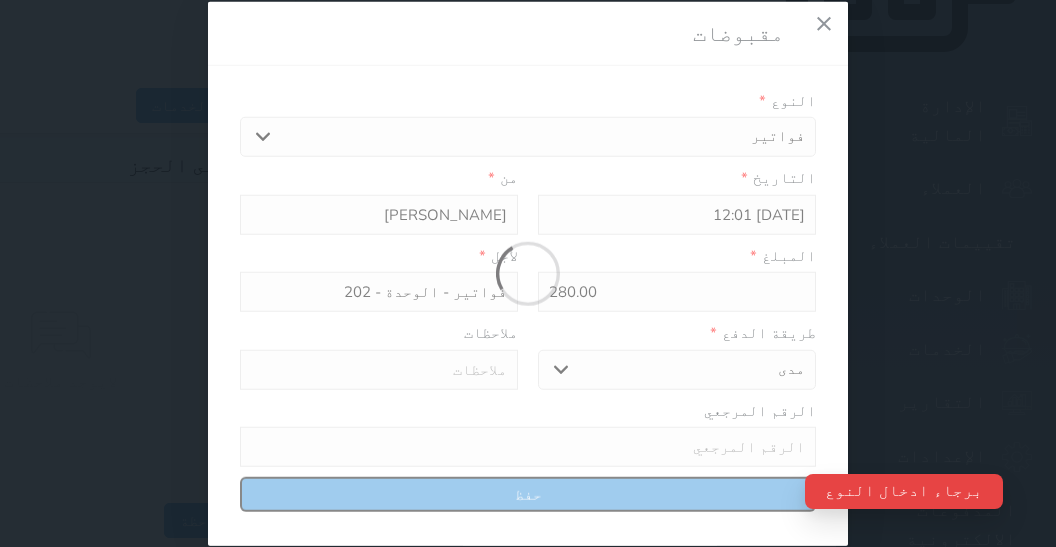 type on "0" 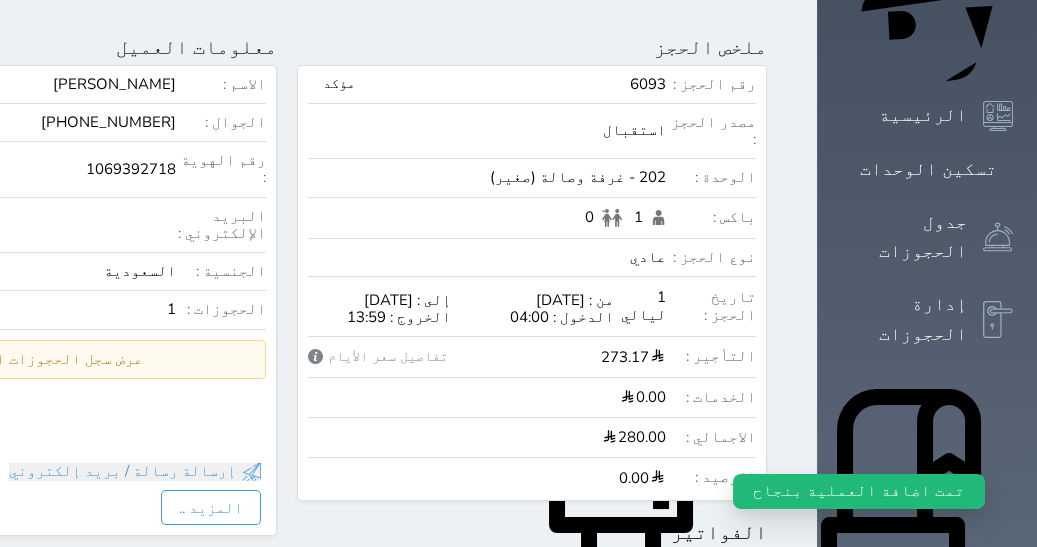 scroll, scrollTop: 0, scrollLeft: 0, axis: both 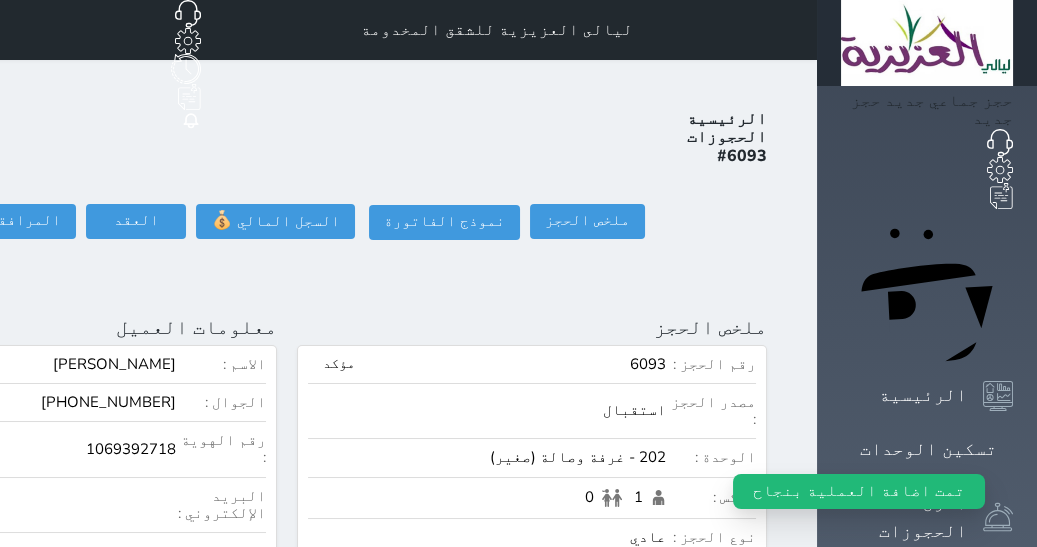drag, startPoint x: 1053, startPoint y: 15, endPoint x: 315, endPoint y: 271, distance: 781.1402 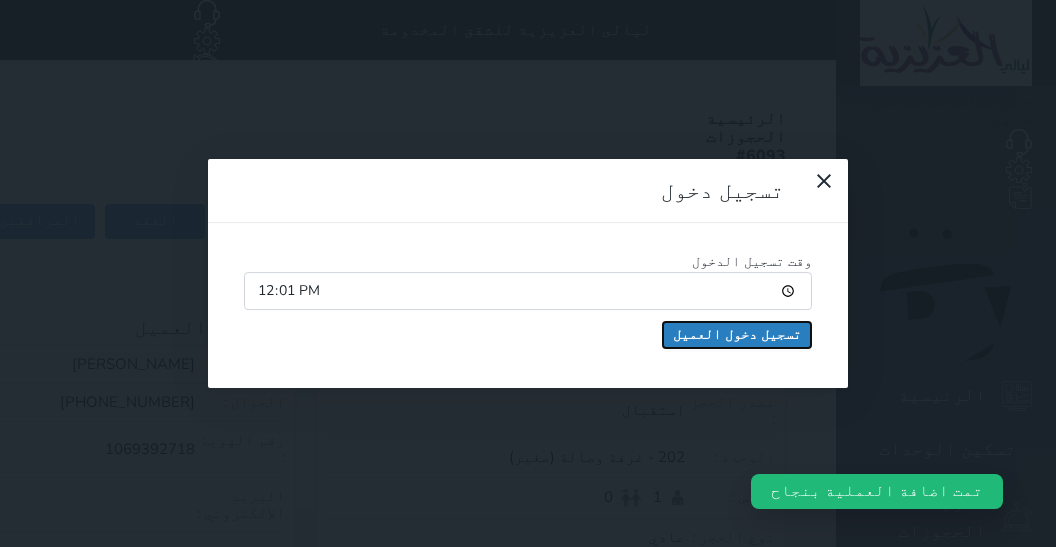 click on "تسجيل دخول العميل" at bounding box center [737, 335] 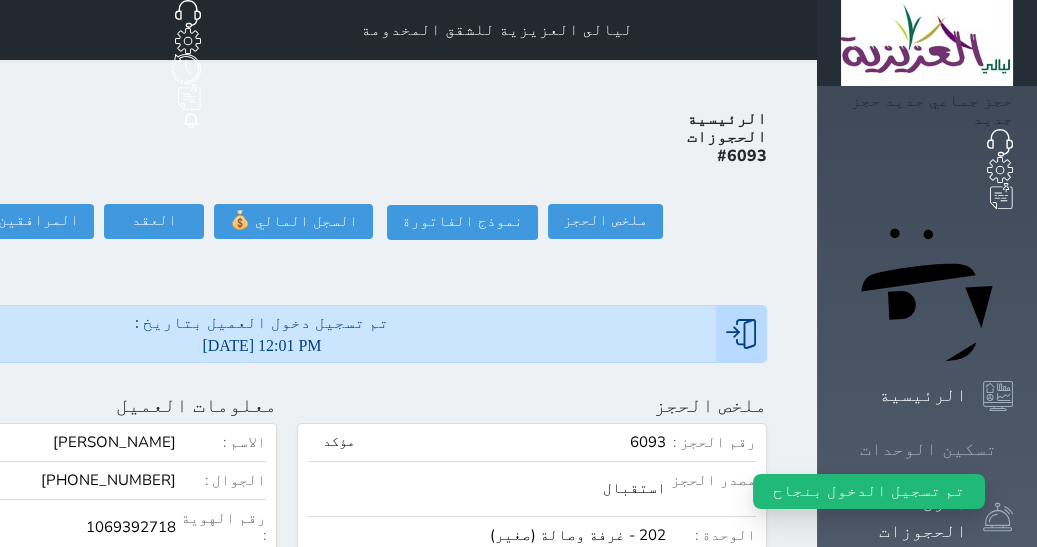 click on "تسكين الوحدات" at bounding box center [928, 449] 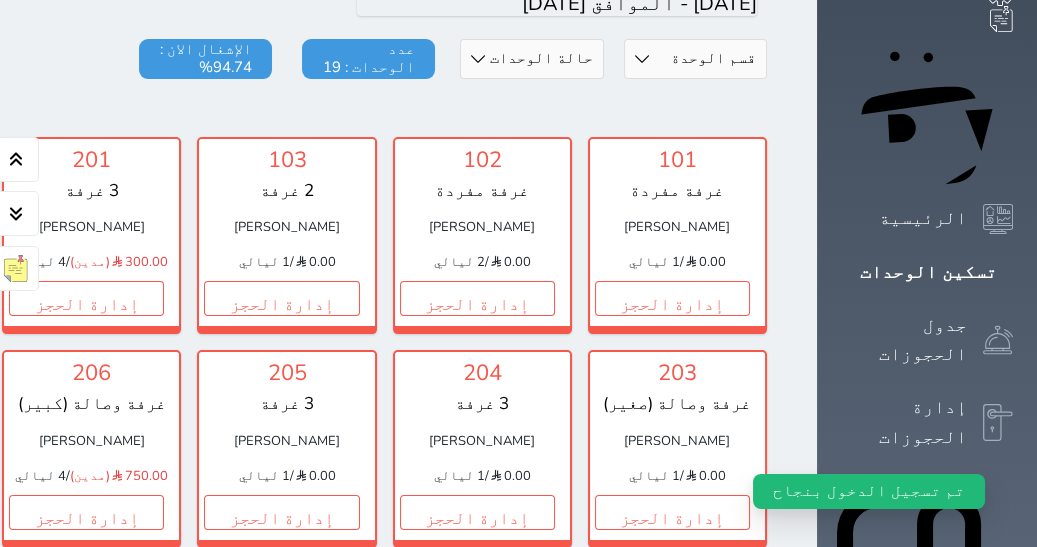 scroll, scrollTop: 217, scrollLeft: 0, axis: vertical 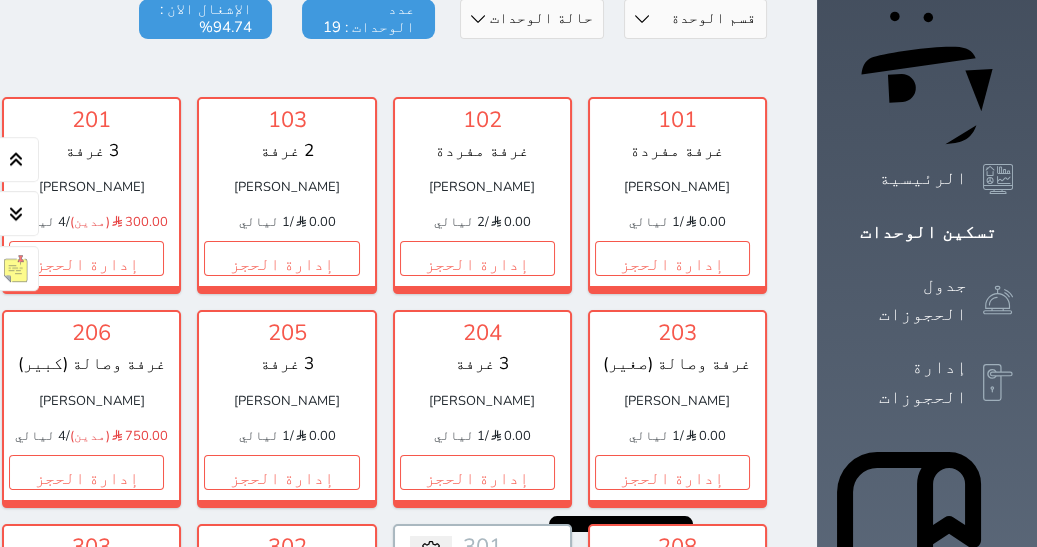 click on "إدارة الحجز" at bounding box center (-109, 258) 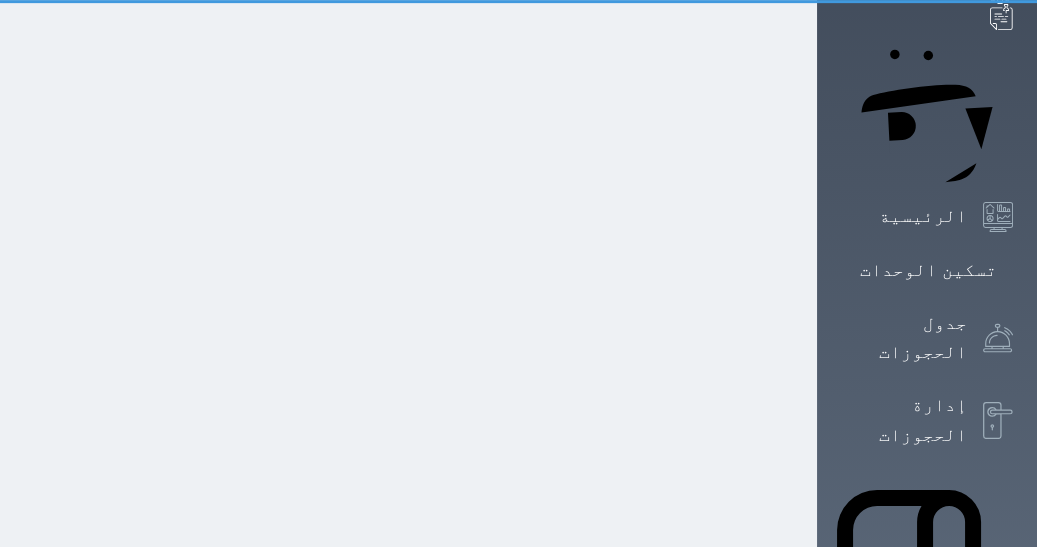 scroll, scrollTop: 0, scrollLeft: 0, axis: both 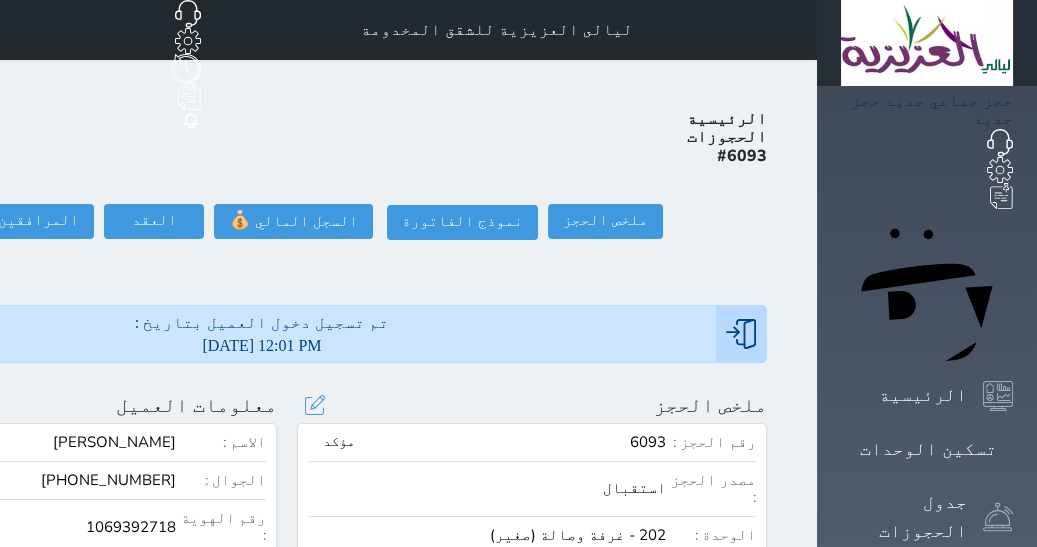 click on "ملخص الحجز           تحديث الحجز                       نوع الإيجار :     يومي     تاريخ بداية ونهاية الحجز :     الوحدة :   202 غرفة وصالة (صغير)     ( يمكنك نقل العميل لوحدة أخري بشرط توافر الوحدة بالتواريخ المحددة )   مصدر الحجز :       سعر الحجز :           الليالي :     1     ليله    الخدمات المشمولة في السعر :   الخدمات المختاره (0)  تحديد الكل  ×  فطار   عدد باكس           البالغون     1                             الاطفال     0               نوع الحجز :
عادي
إقامة مجانية
إستخدام داخلي
إستخدام يومي
تحديث الحجز       رقم الحجز :" at bounding box center (532, 626) 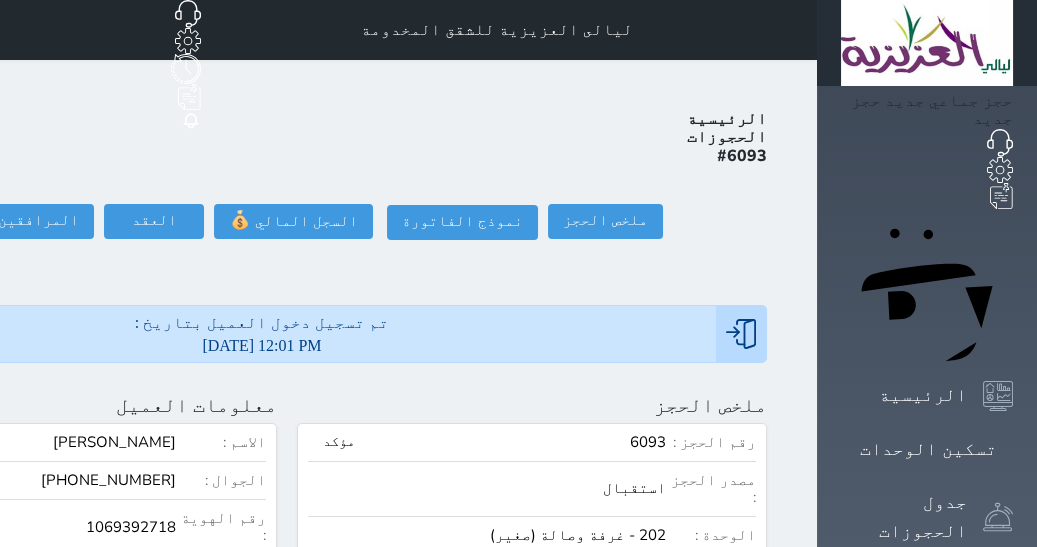 click on "1069392718" at bounding box center [-3, 527] 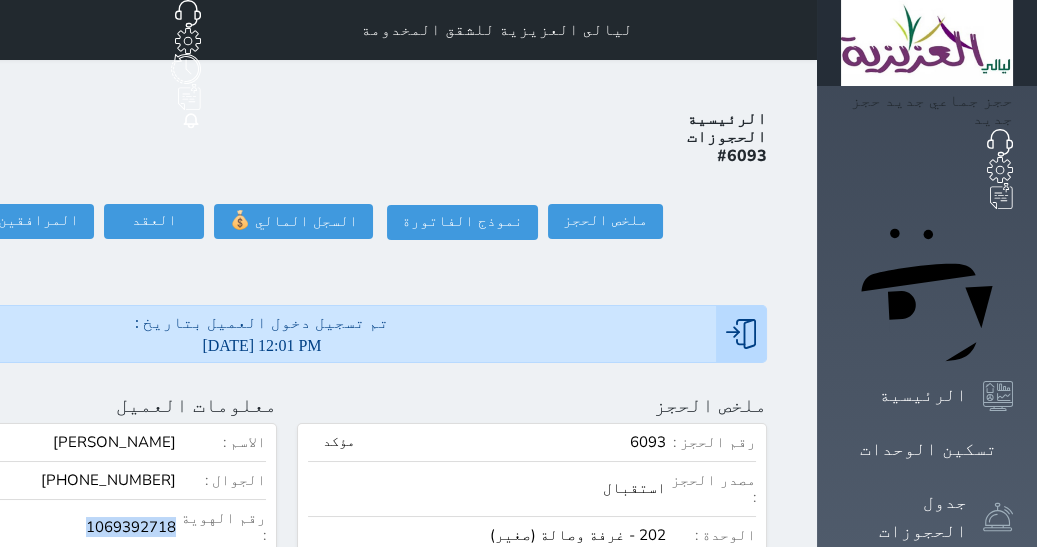 click on "1069392718" at bounding box center (-3, 527) 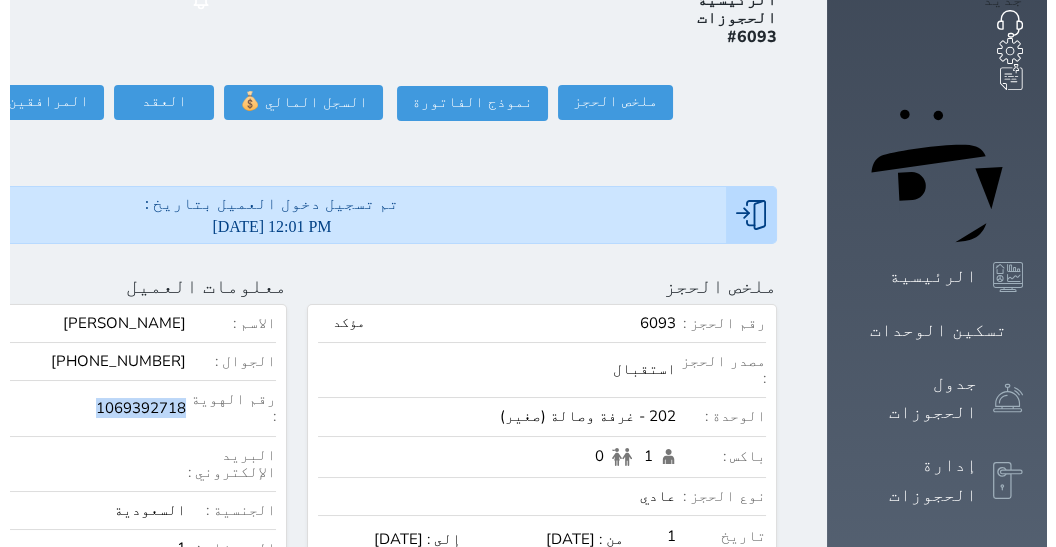 scroll, scrollTop: 136, scrollLeft: 0, axis: vertical 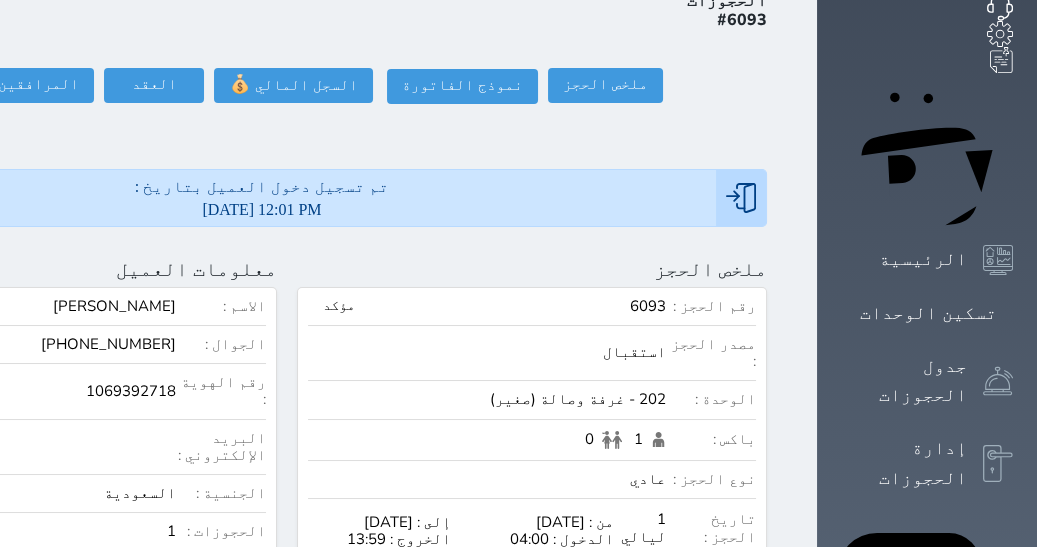 click on "تحديث العميل                 البحث عن العملاء :        الاسم       رقم الهوية       البريد الإلكتروني       الجوال       عبدالعزيز سعد الحلافي +966501512860     تغيير العميل                الاسم *   عبدالعزيز سعد الحلافي   رقم الجوال *       ▼     Afghanistan (‫افغانستان‬‎)   +93   Albania (Shqipëri)   +355   Algeria (‫الجزائر‬‎)   +213   American Samoa   +1684   Andorra   +376   Angola   +244   Anguilla   +1264   Antigua and Barbuda   +1268   Argentina   +54   Armenia (Հայաստան)   +374   Aruba   +297   Australia   +61   Austria (Österreich)   +43   Azerbaijan (Azərbaycan)   +994   Bahamas   +1242   Bahrain (‫البحرين‬‎)   +973   Bangladesh (বাংলাদেশ)   +880   Barbados   +1246   Belarus (Беларусь)   +375   Belgium (België)   +32   Belize   +501   Benin (Bénin)   +229   Bermuda   +1441     +975     +591" at bounding box center [-176, 269] 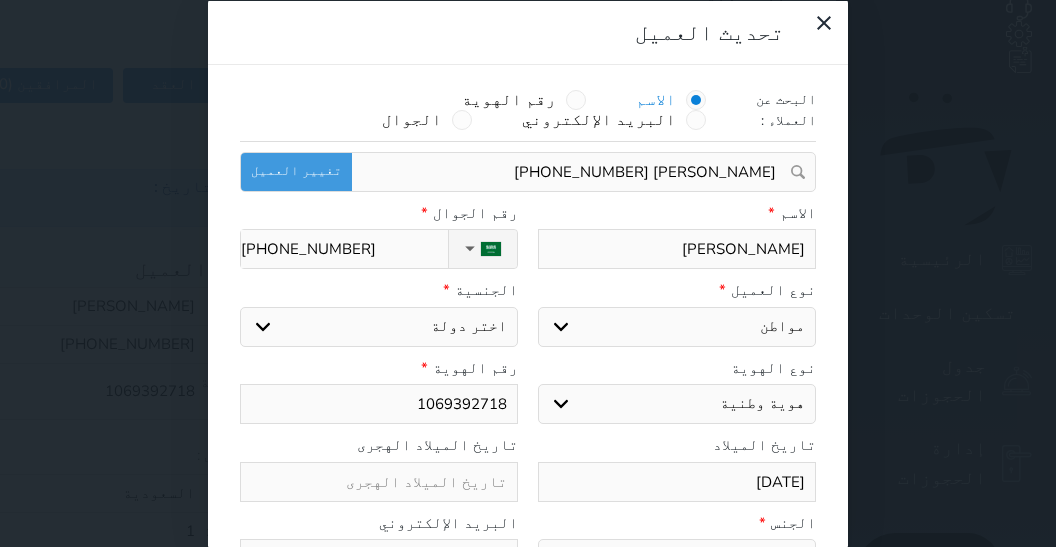 select on "113" 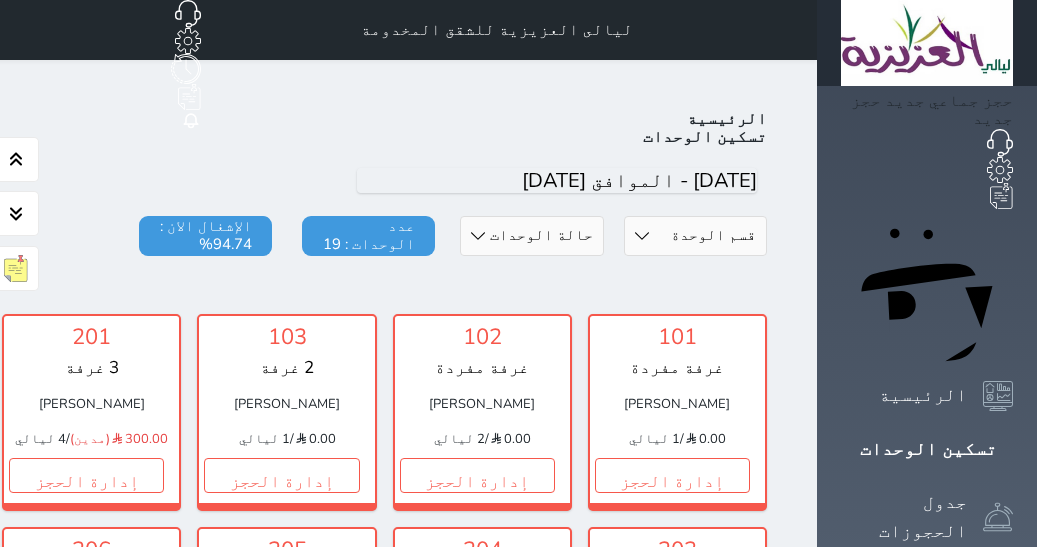 scroll, scrollTop: 78, scrollLeft: 0, axis: vertical 